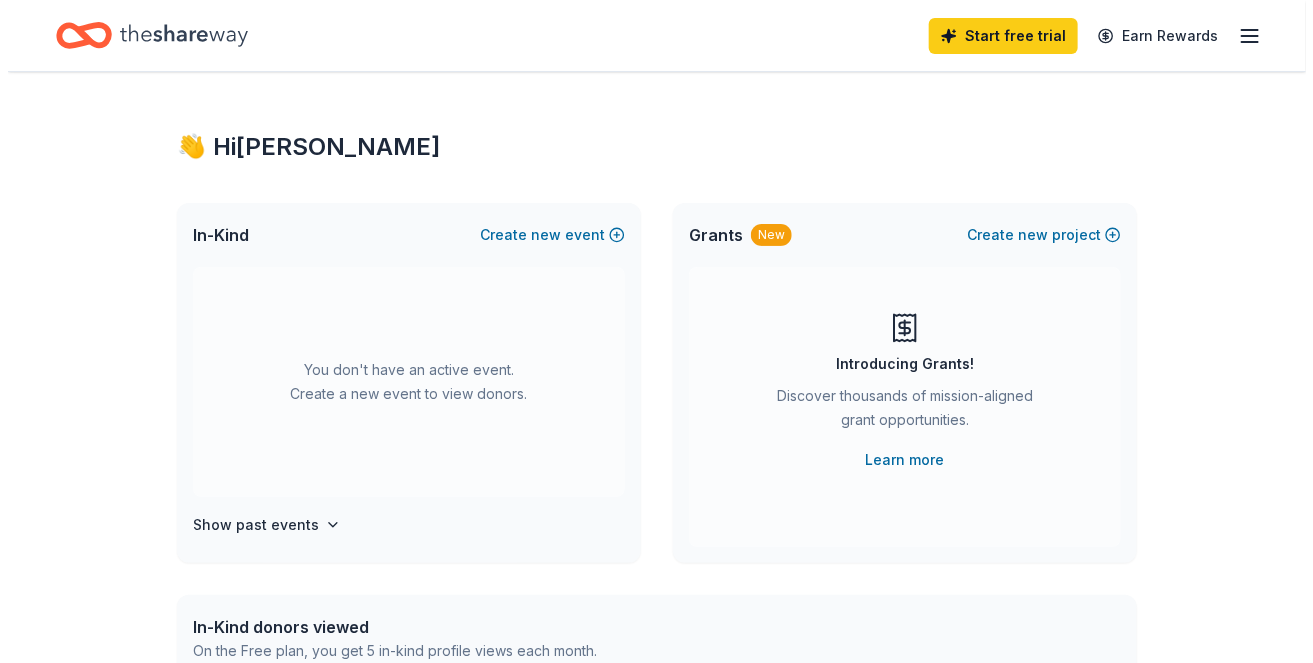 scroll, scrollTop: 0, scrollLeft: 0, axis: both 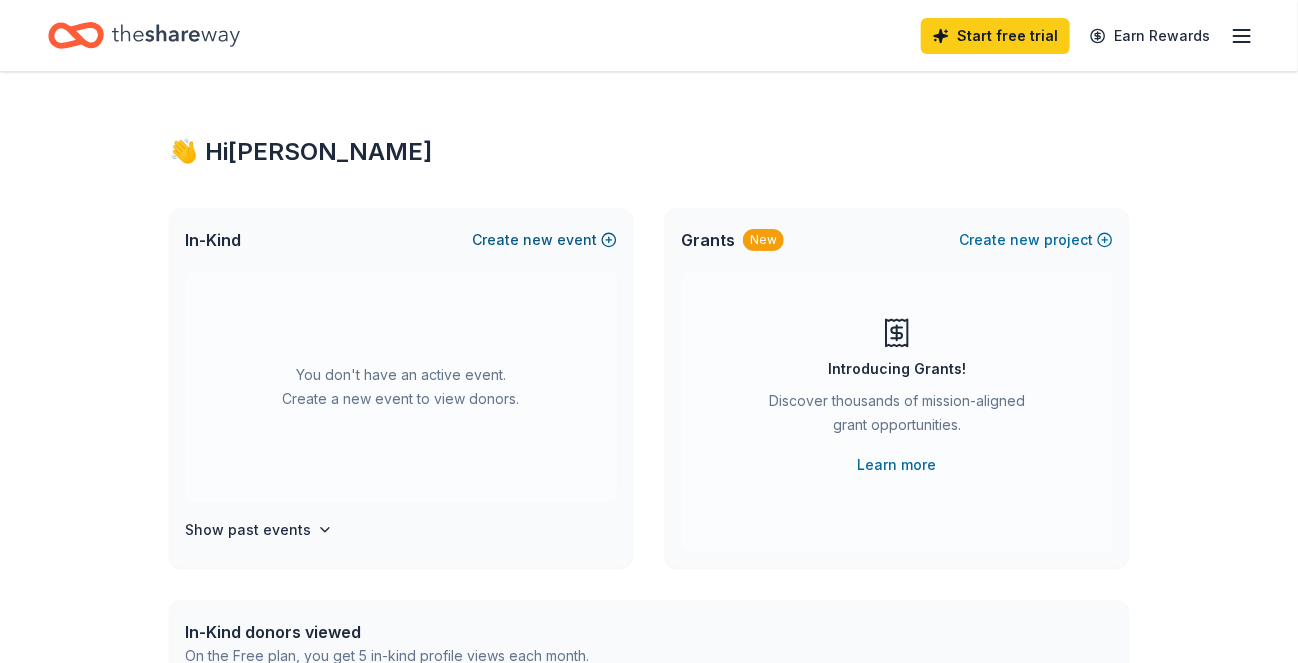 click on "Create  new  event" at bounding box center (544, 240) 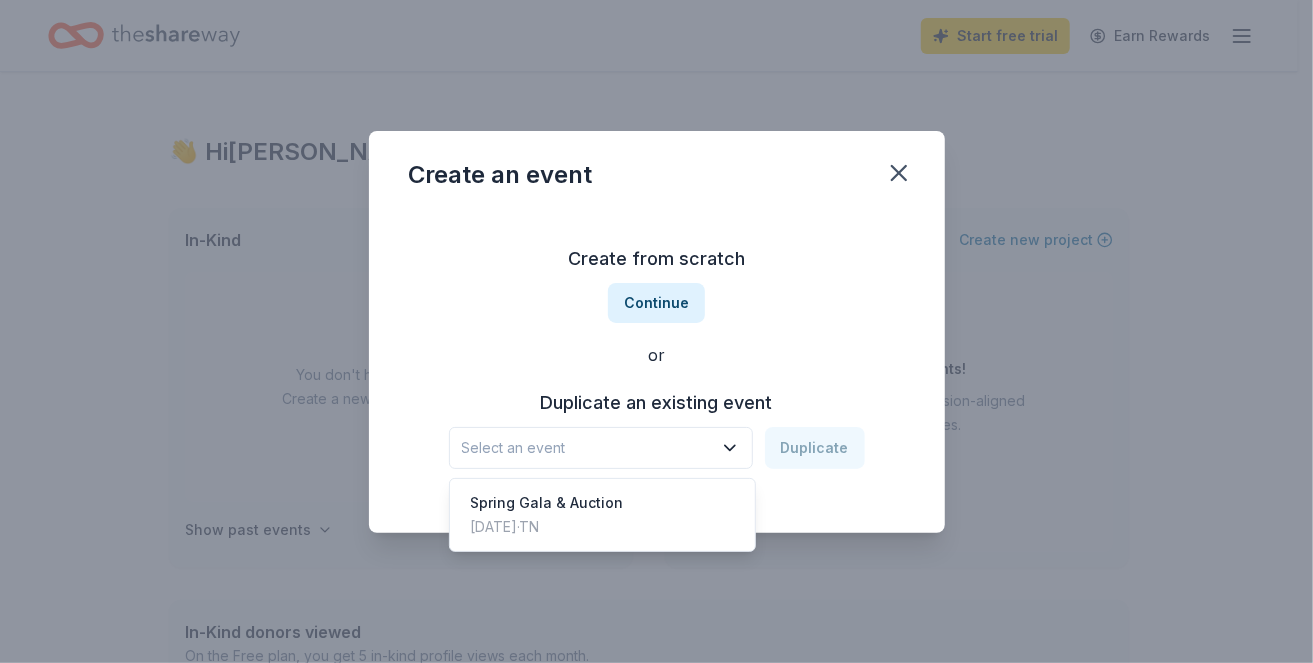 click on "Select an event" at bounding box center [587, 448] 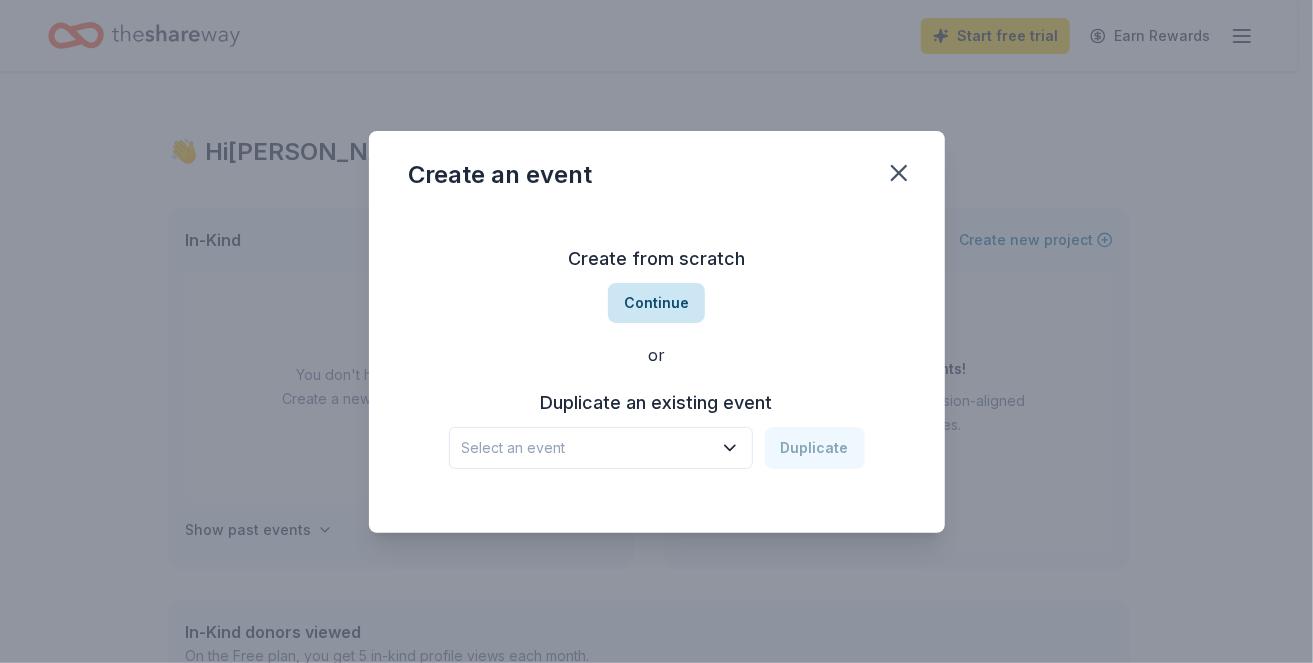 click on "Continue" at bounding box center (656, 303) 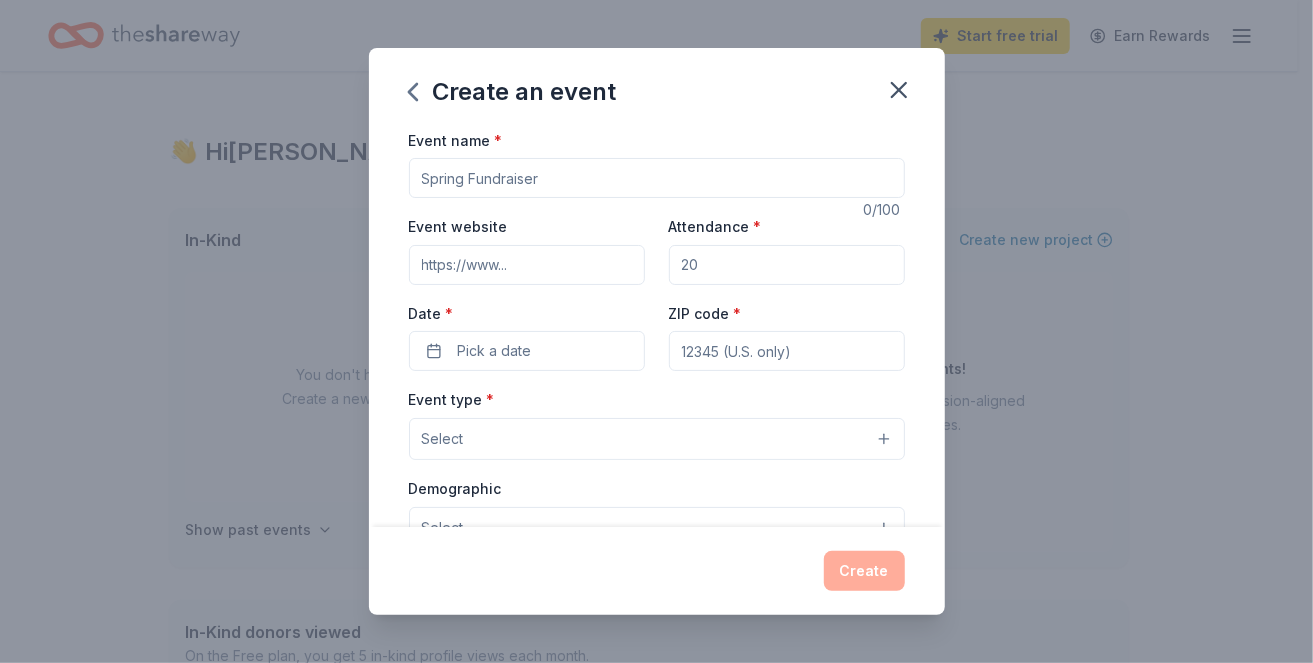 click on "Event name *" at bounding box center (657, 178) 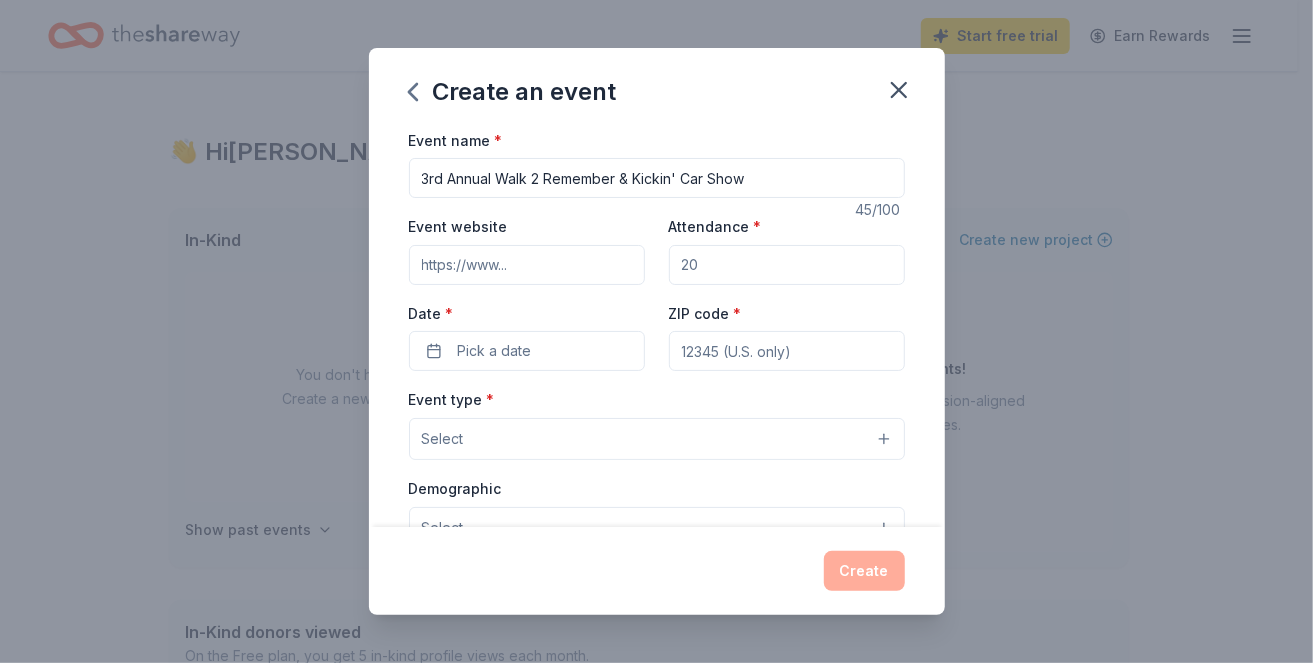 type on "3rd Annual Walk 2 Remember & Kickin' Car Show" 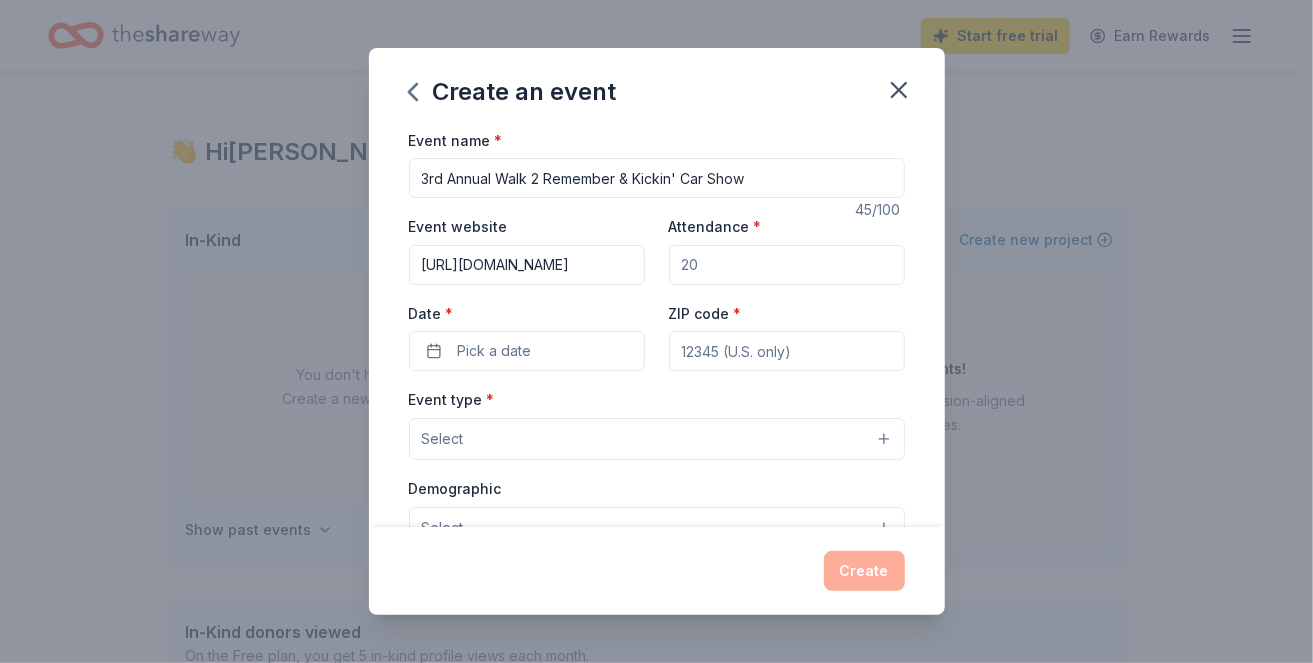type on "[URL][DOMAIN_NAME]" 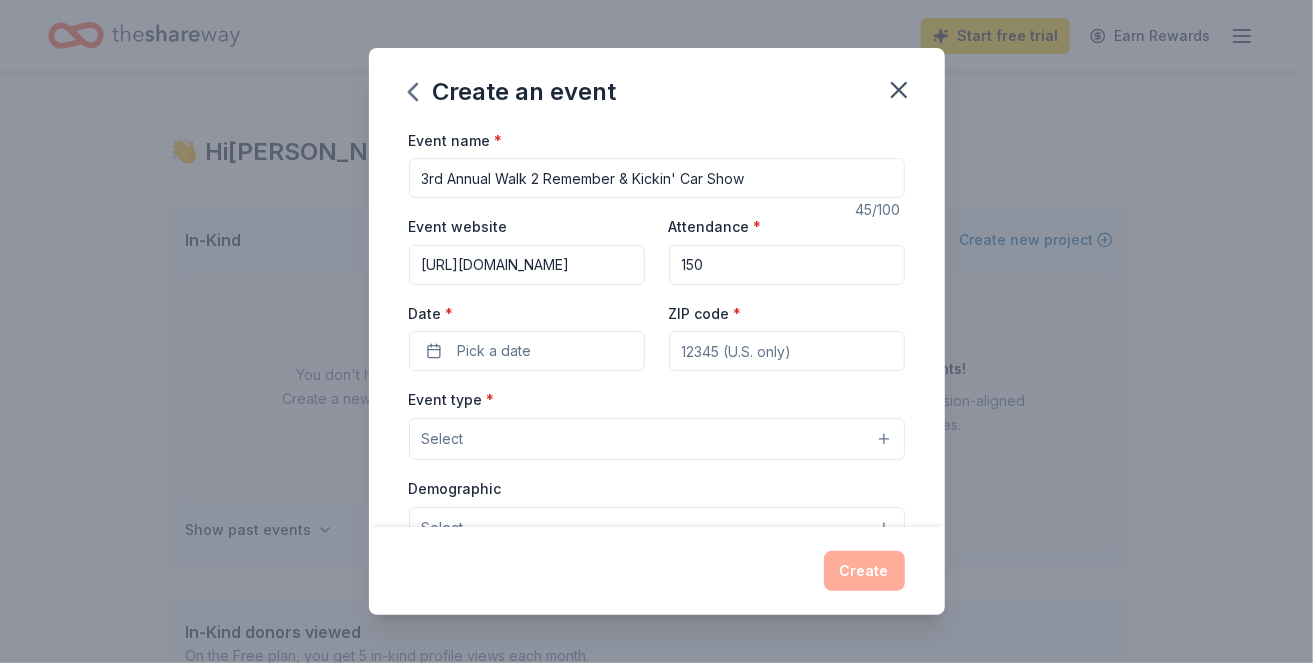 type on "150" 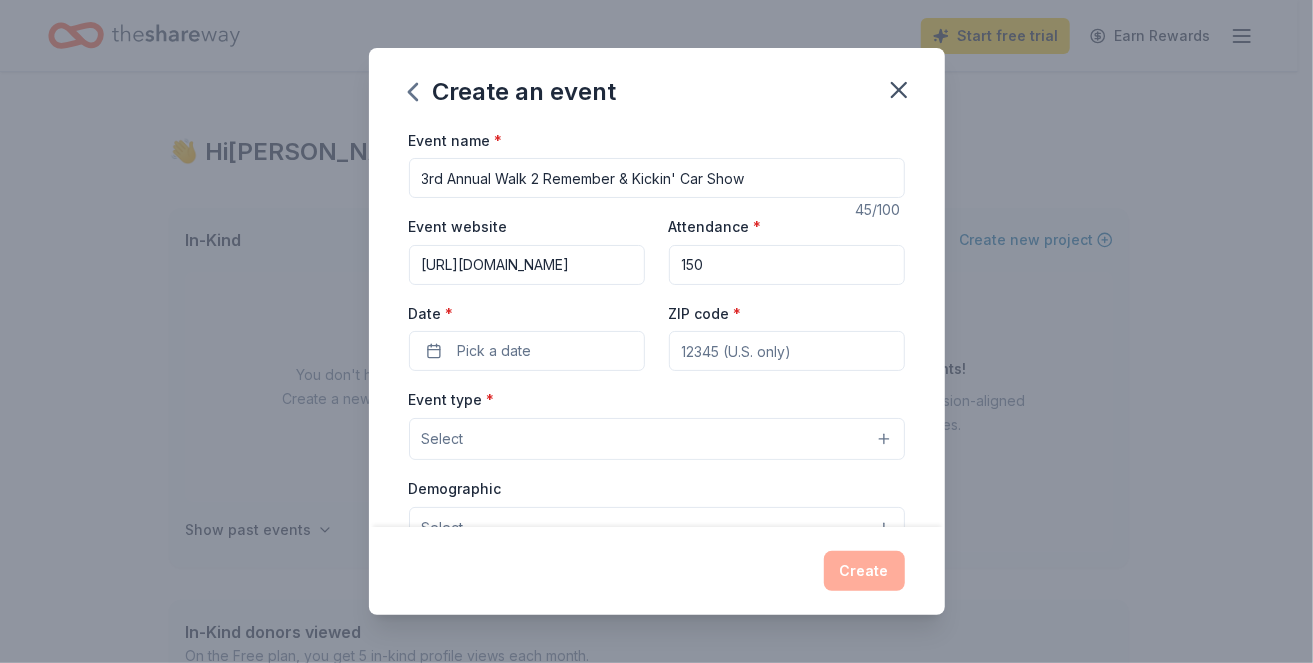 type 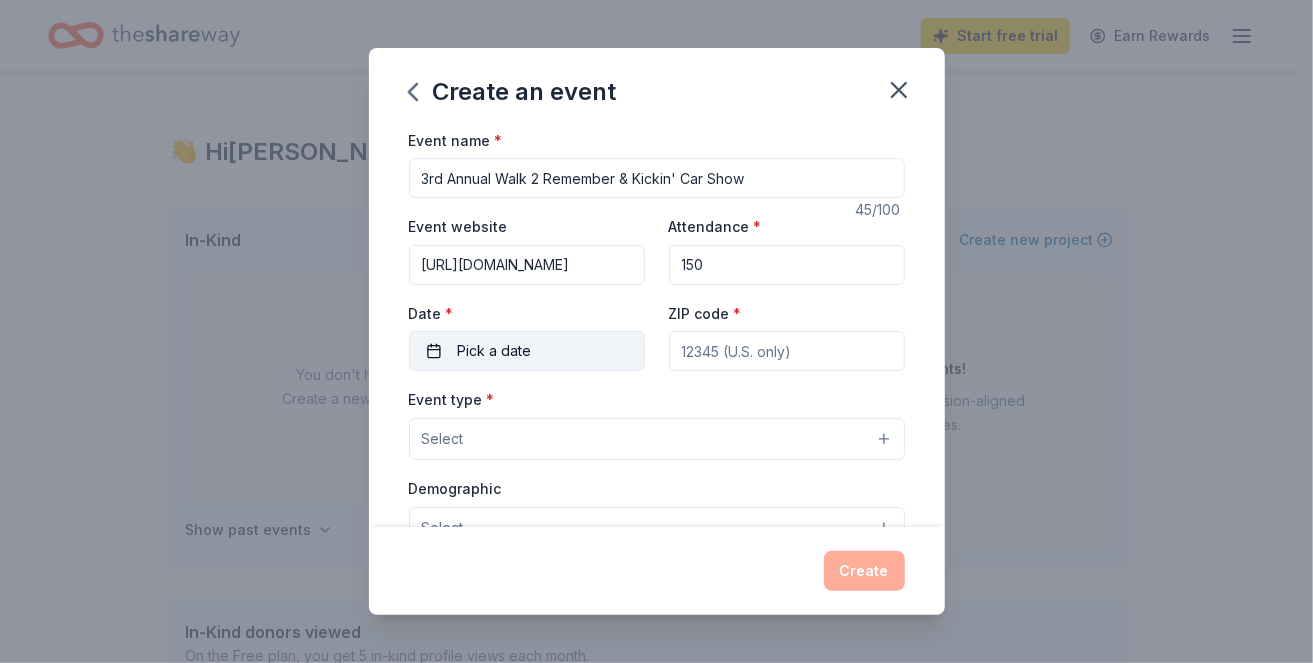 click on "Pick a date" at bounding box center [495, 351] 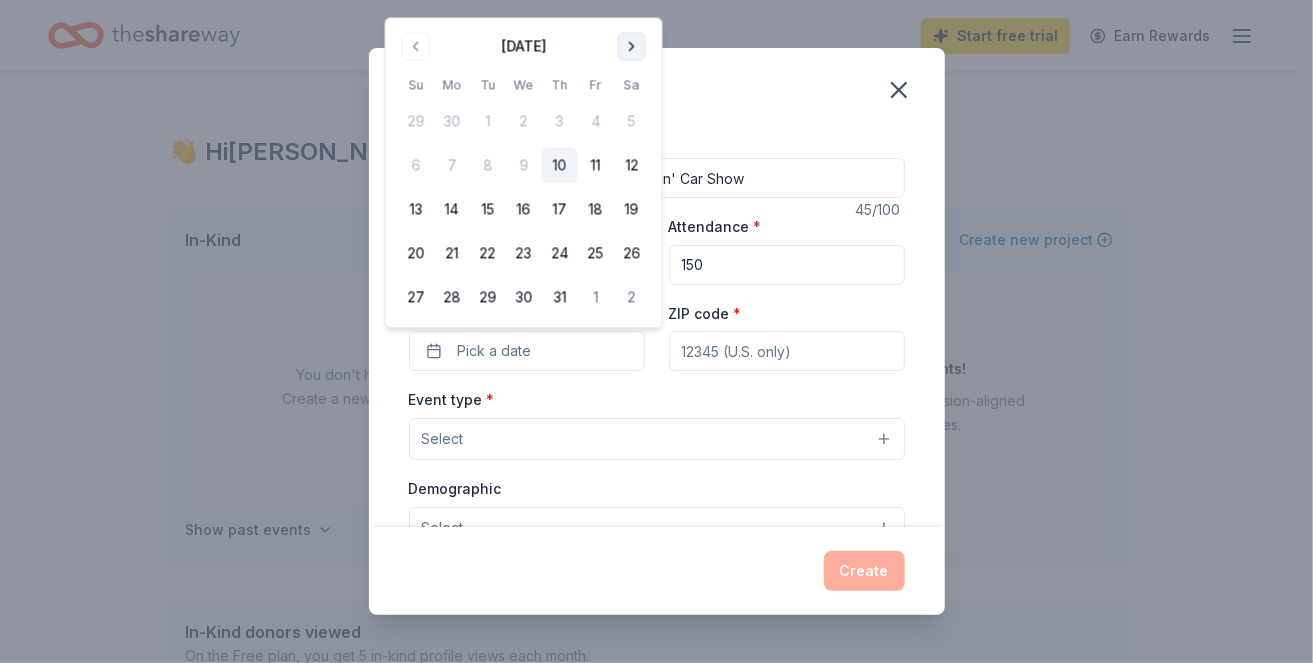 click at bounding box center [632, 46] 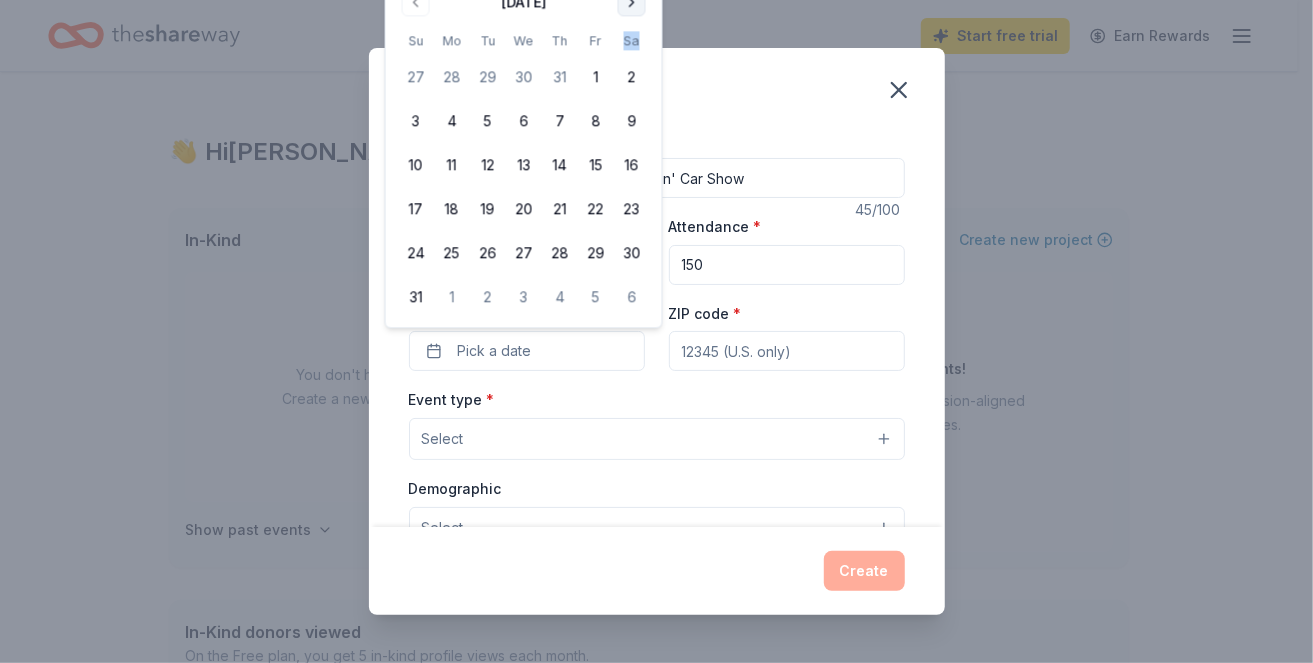 click on "Sa" at bounding box center (632, 40) 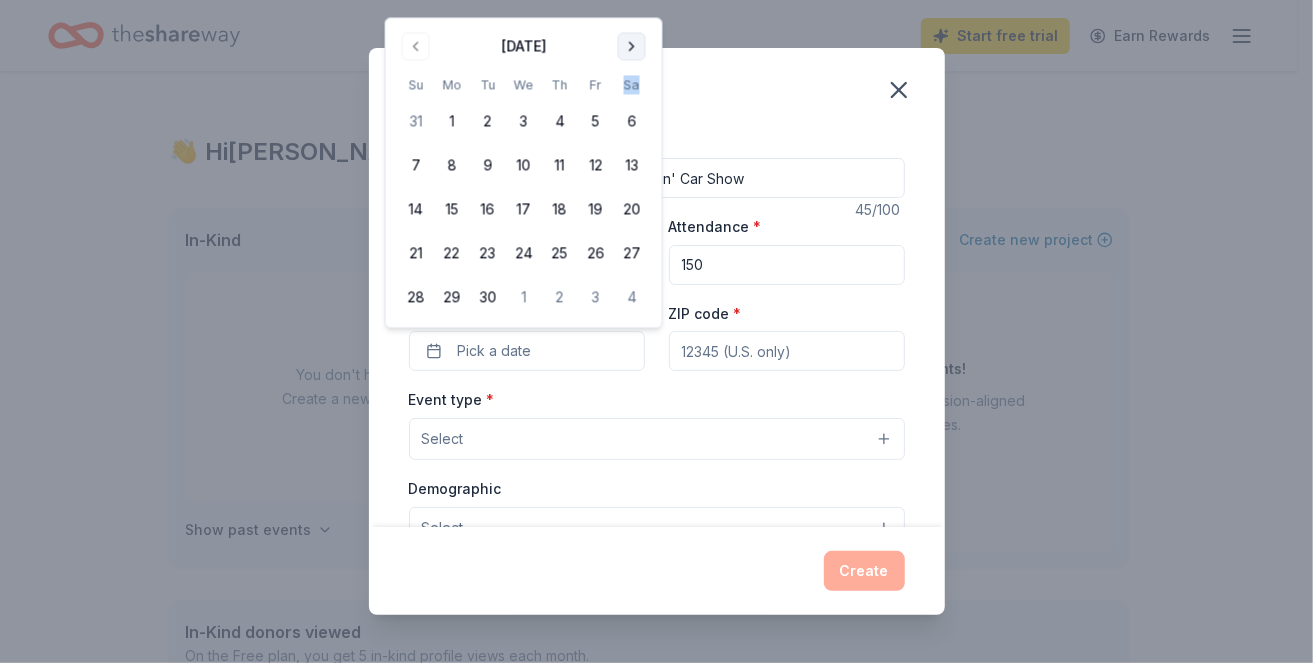 click at bounding box center (632, 46) 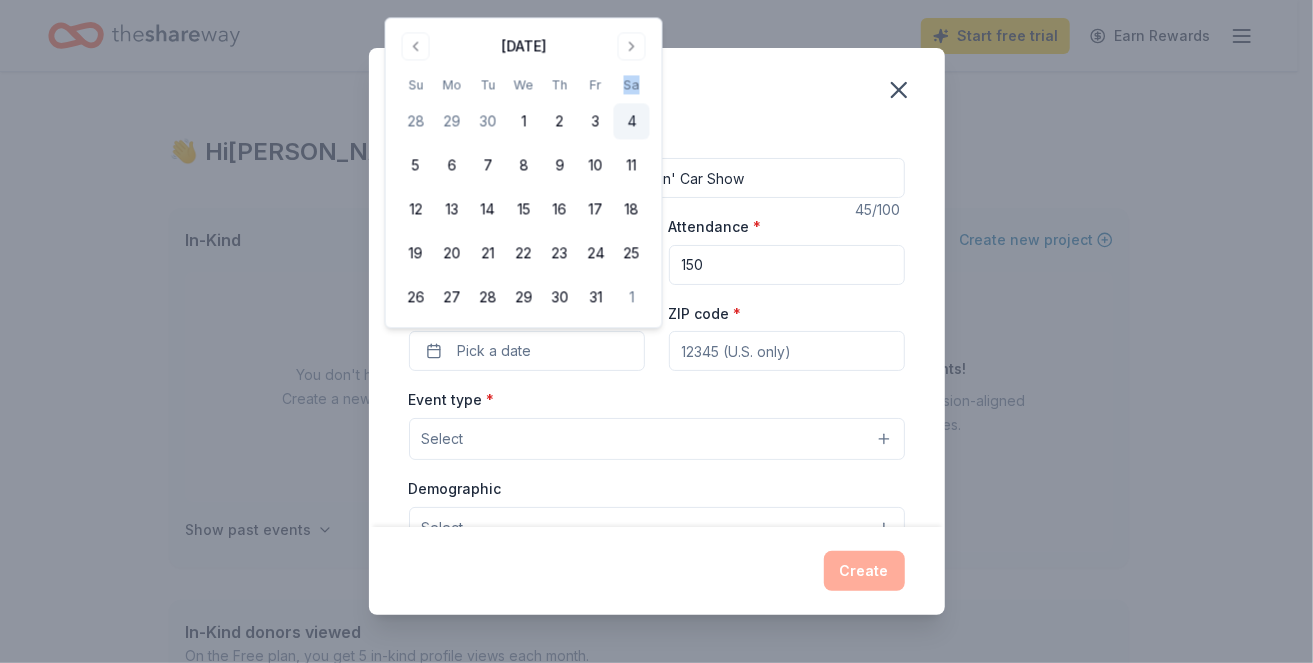 click on "4" at bounding box center [632, 122] 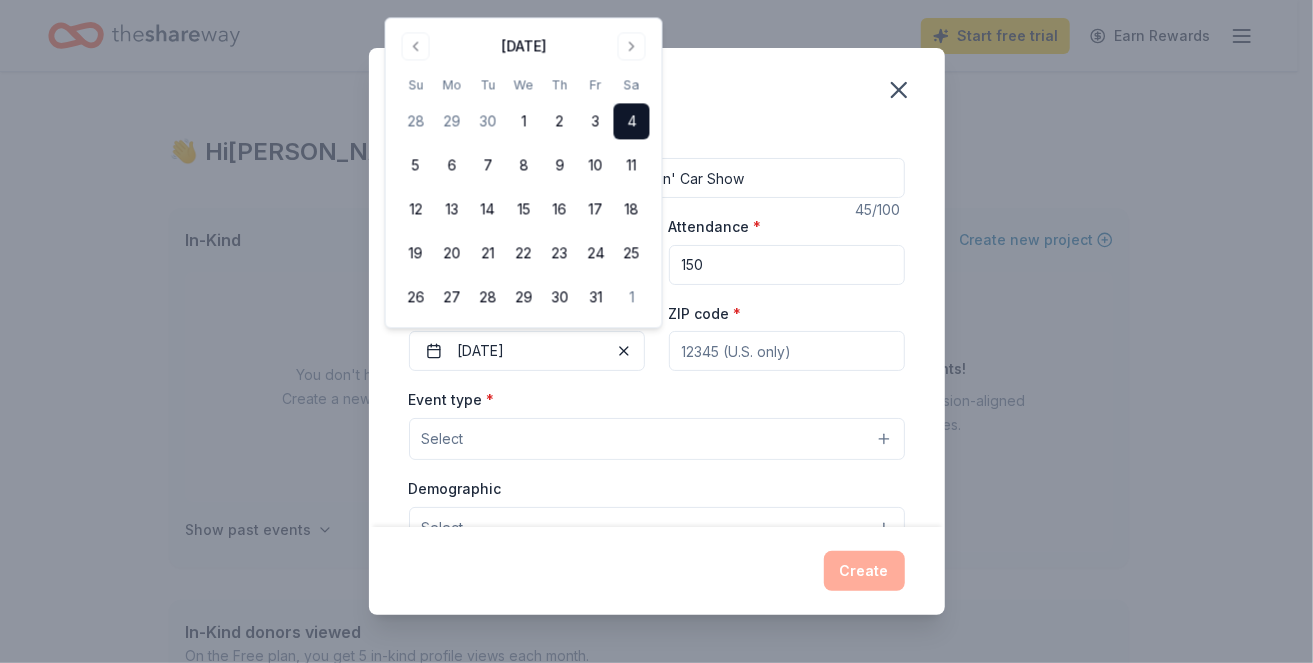 click on "ZIP code *" at bounding box center [787, 351] 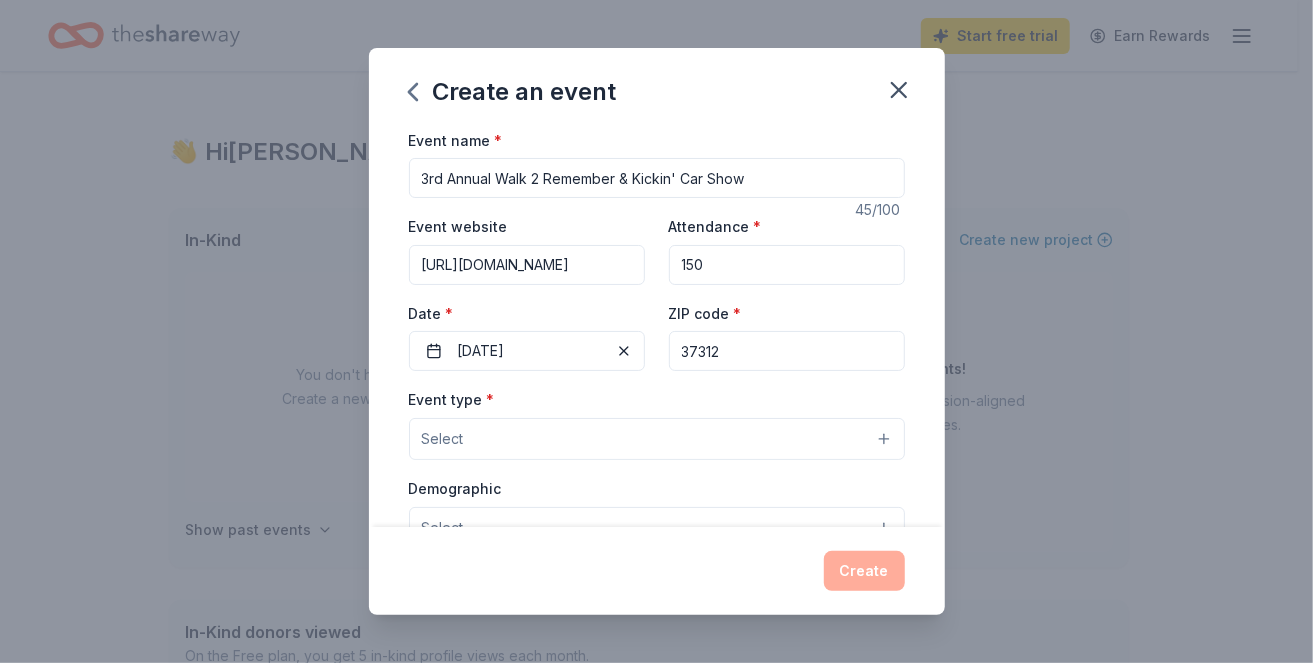 type on "37312" 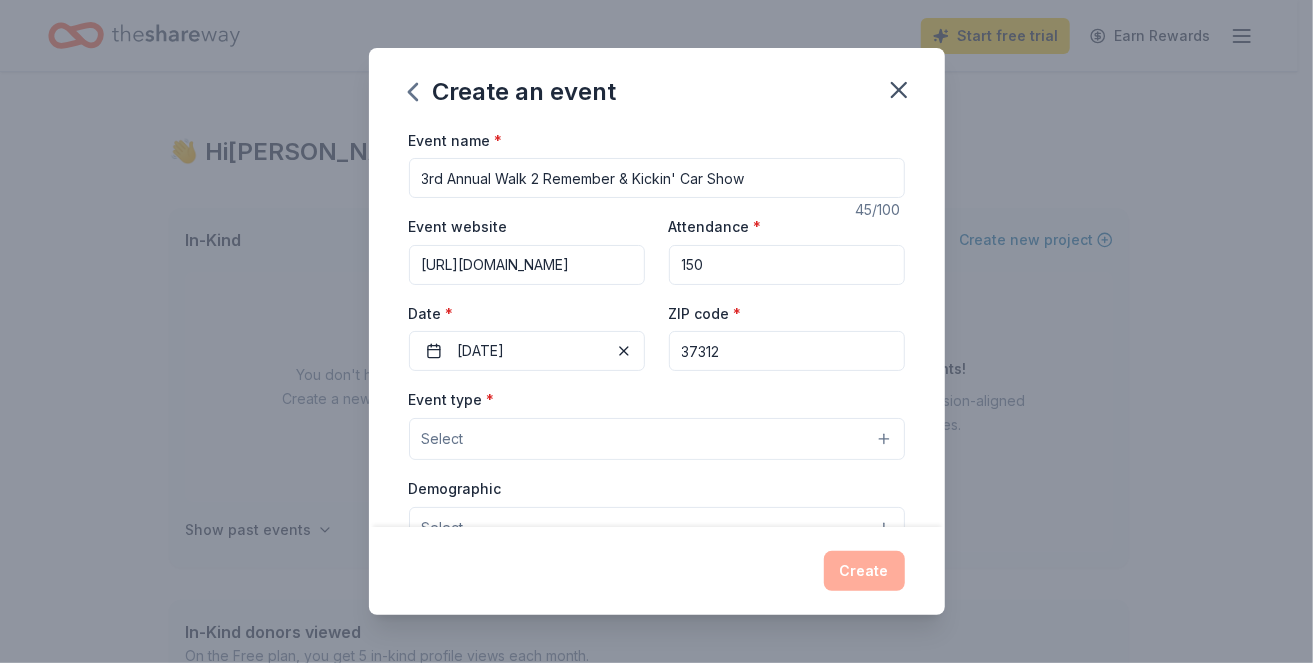 type 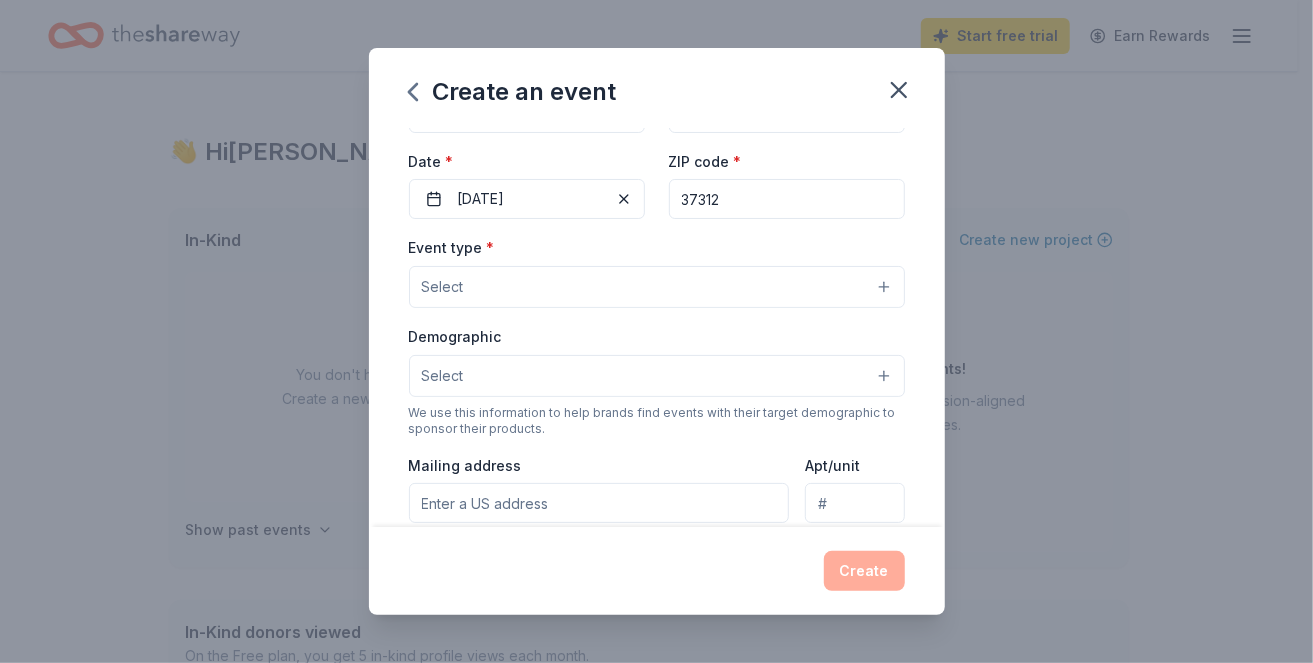 scroll, scrollTop: 200, scrollLeft: 0, axis: vertical 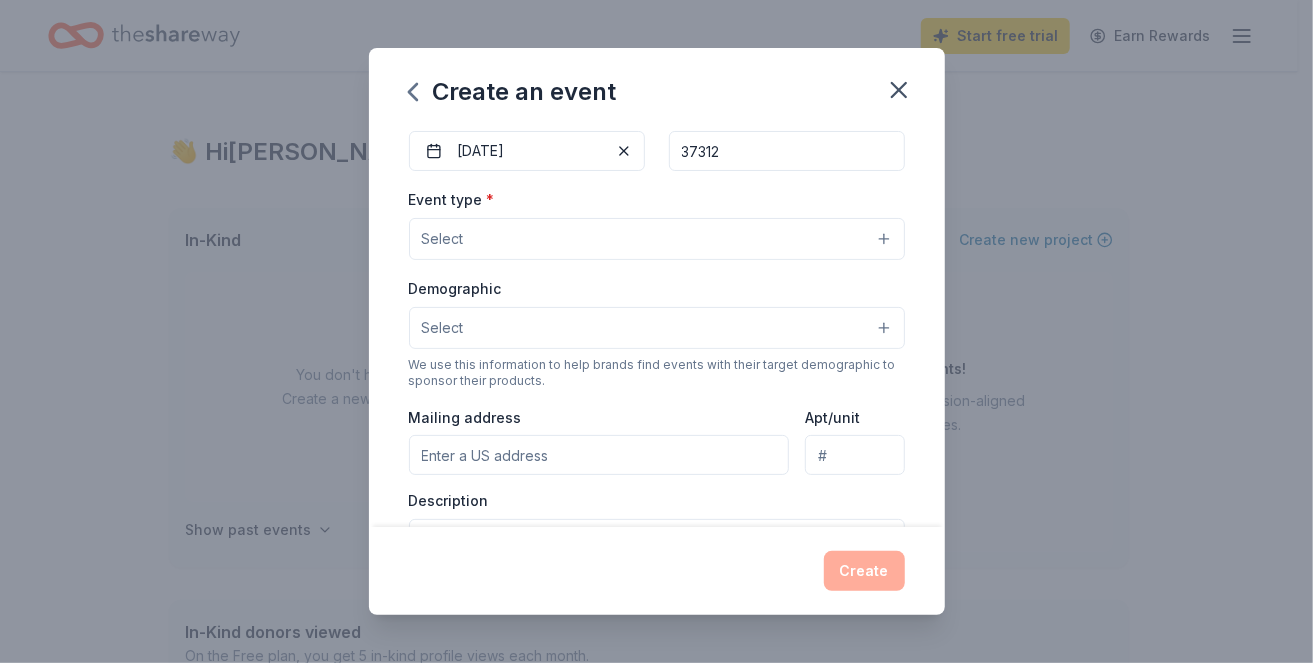 click on "Select" at bounding box center (657, 239) 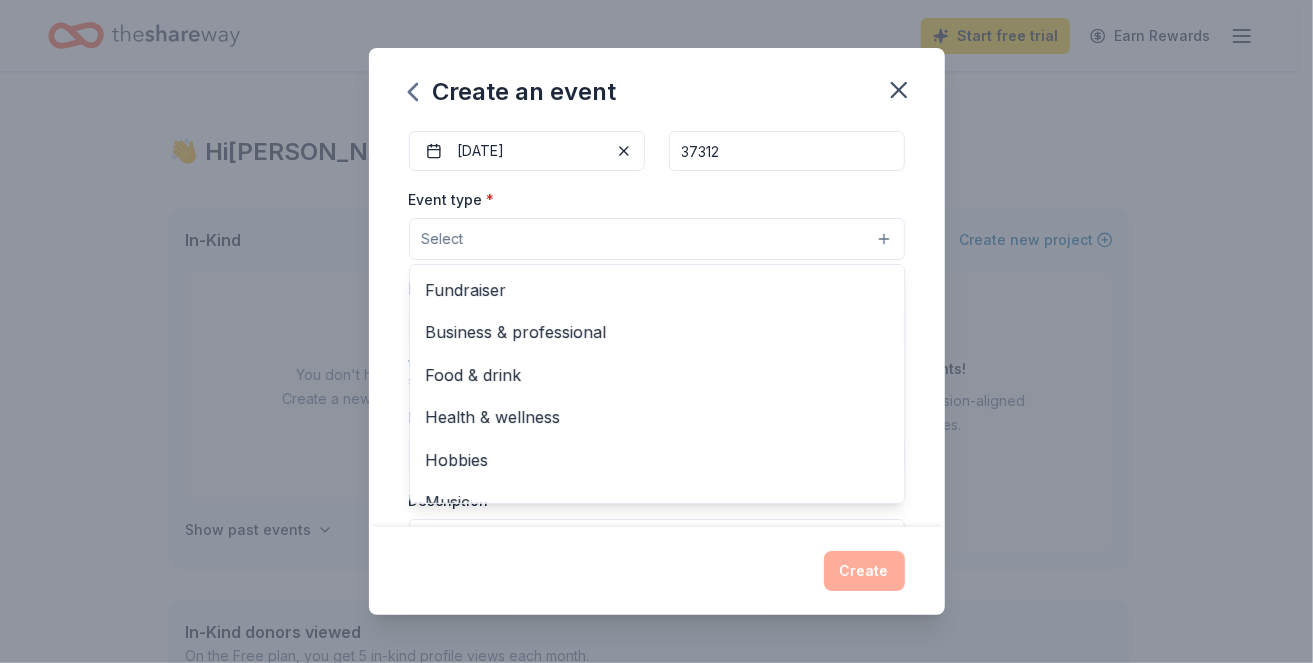click on "Event name * 3rd Annual Walk 2 Remember & Kickin' Car Show 45 /100 Event website [URL][DOMAIN_NAME] Attendance * 150 Date * [DATE] ZIP code * 37312 Event type * Select Fundraiser Business & professional Food & drink Health & wellness Hobbies Music Performing & visual arts Demographic Select We use this information to help brands find events with their target demographic to sponsor their products. Mailing address Apt/unit Description What are you looking for? * Auction & raffle Meals Snacks Desserts Alcohol Beverages Send me reminders Email me reminders of donor application deadlines Recurring event" at bounding box center [657, 390] 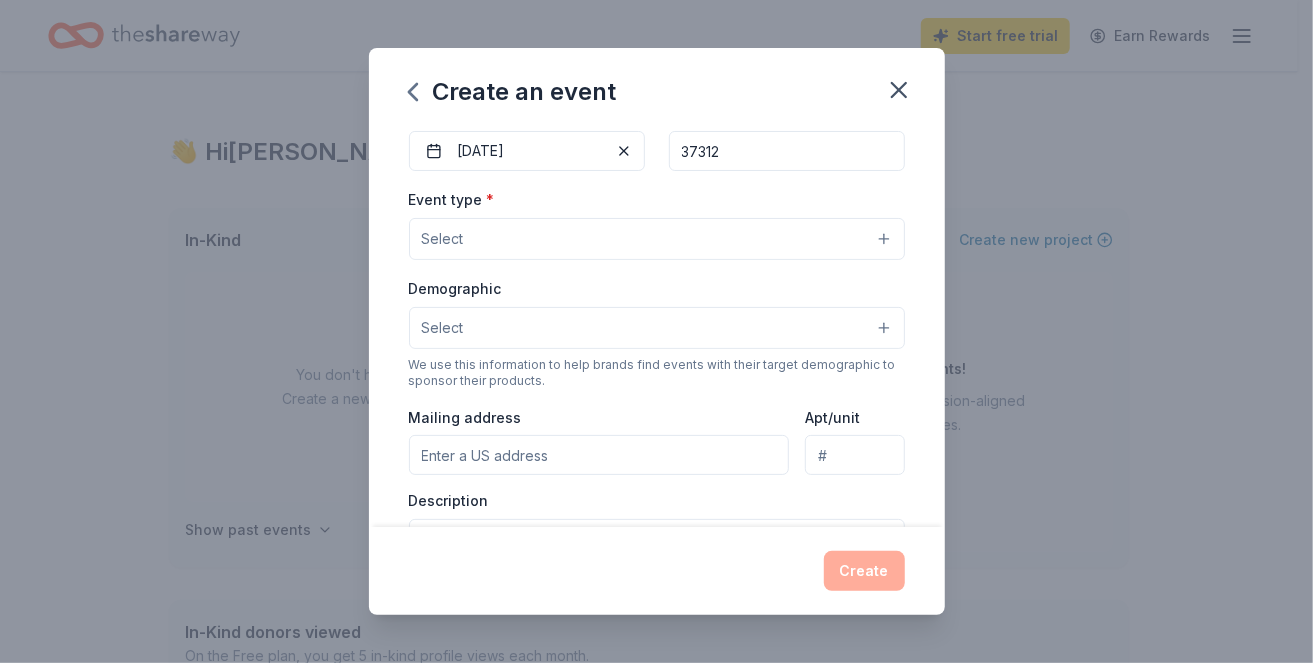 click on "37312" at bounding box center (787, 151) 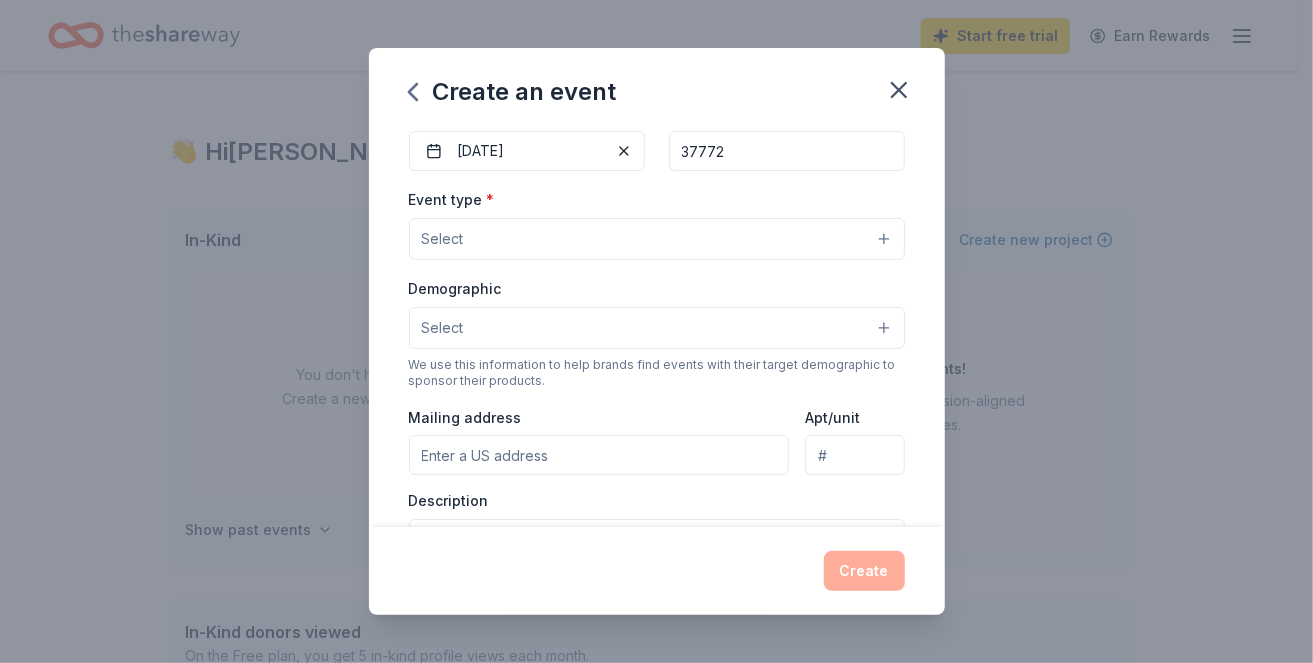type on "37772" 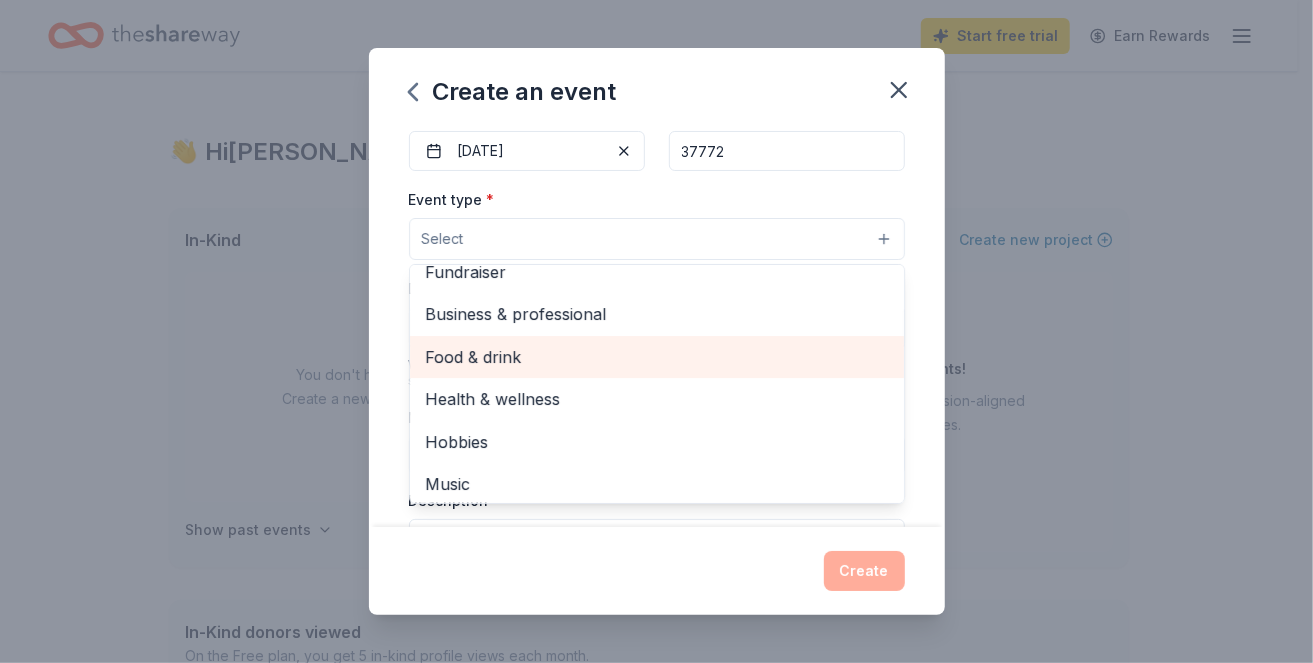 scroll, scrollTop: 0, scrollLeft: 0, axis: both 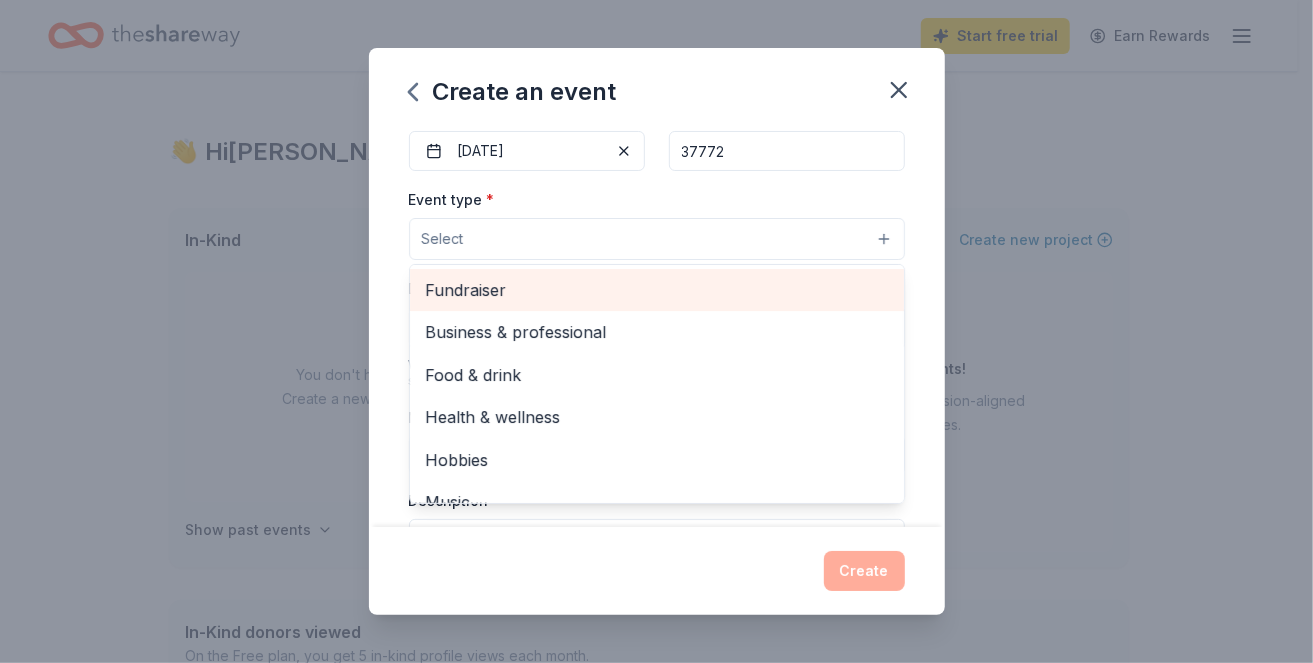 click on "Fundraiser" at bounding box center [657, 290] 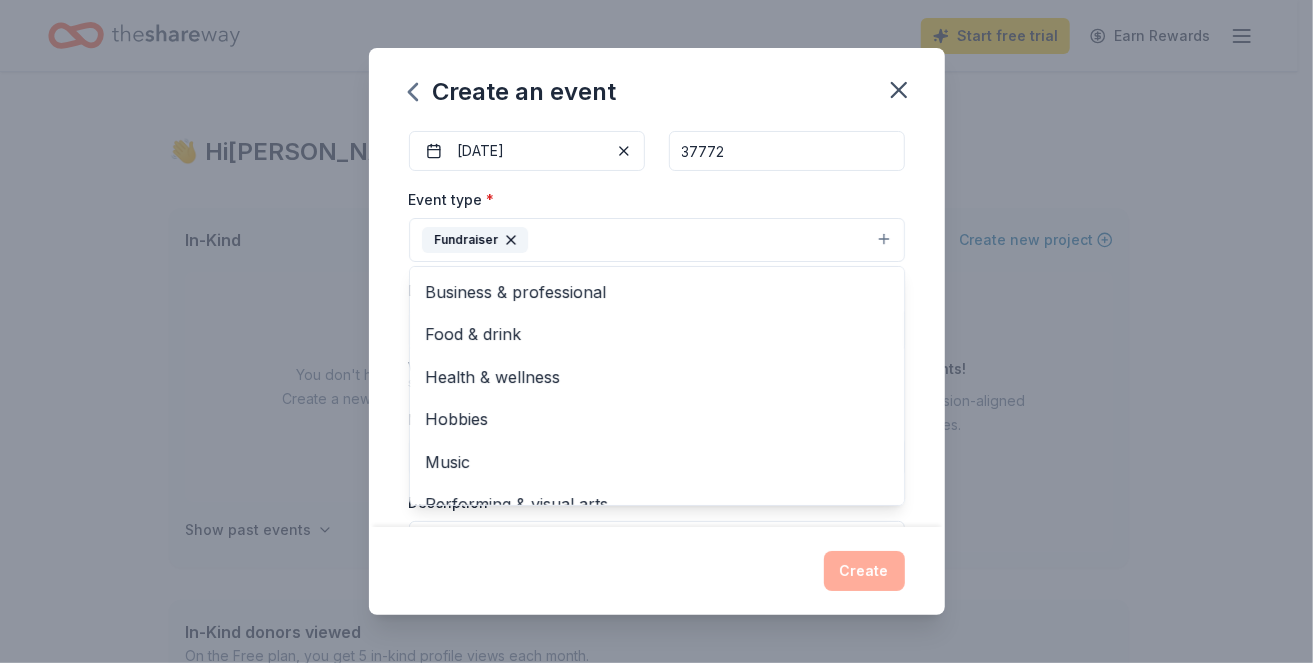 click on "Event name * 3rd Annual Walk 2 Remember & Kickin' Car Show 45 /100 Event website [URL][DOMAIN_NAME] Attendance * 150 Date * [DATE] ZIP code * 37772 Event type * Fundraiser Business & professional Food & drink Health & wellness Hobbies Music Performing & visual arts Demographic Select We use this information to help brands find events with their target demographic to sponsor their products. Mailing address Apt/unit Description What are you looking for? * Auction & raffle Meals Snacks Desserts Alcohol Beverages Send me reminders Email me reminders of donor application deadlines Recurring event" at bounding box center (657, 328) 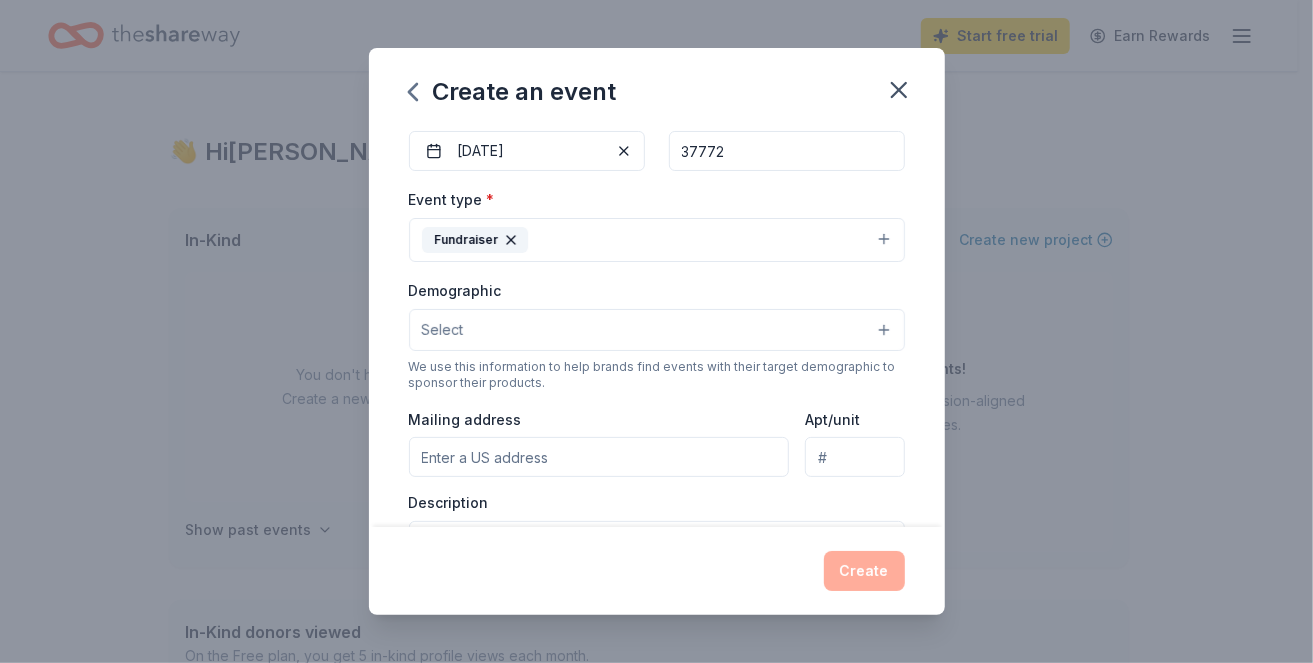 click on "Fundraiser" at bounding box center (657, 240) 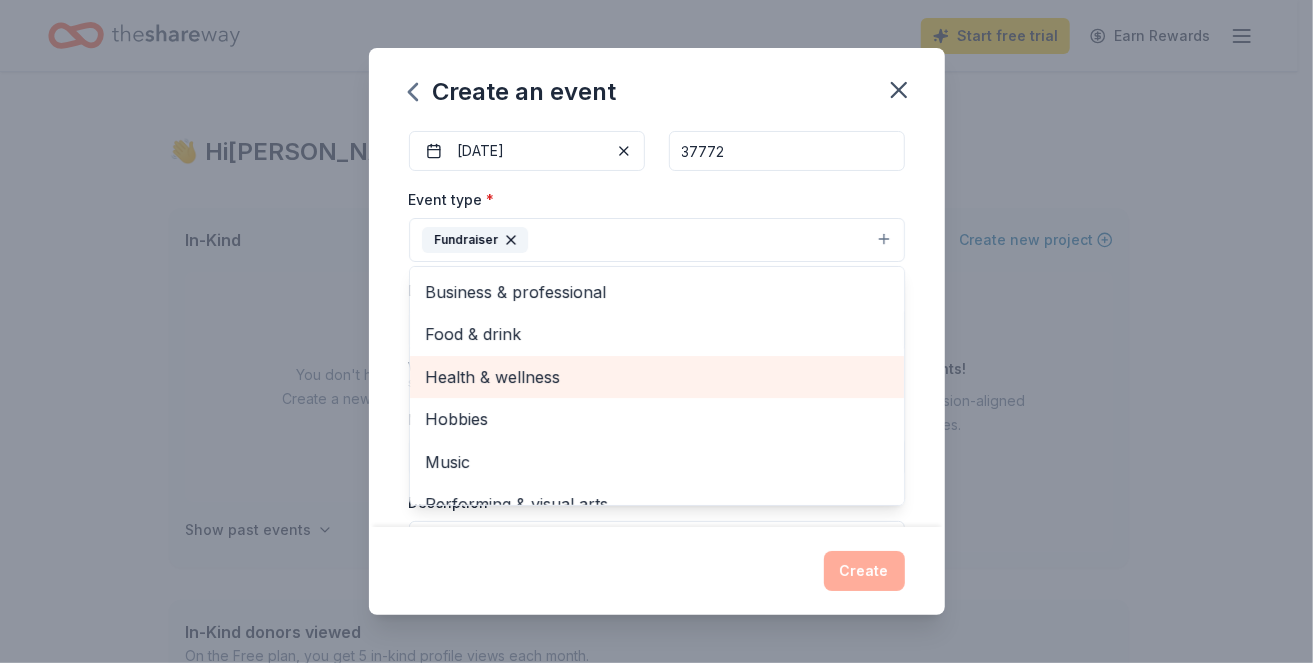 click on "Health & wellness" at bounding box center (657, 377) 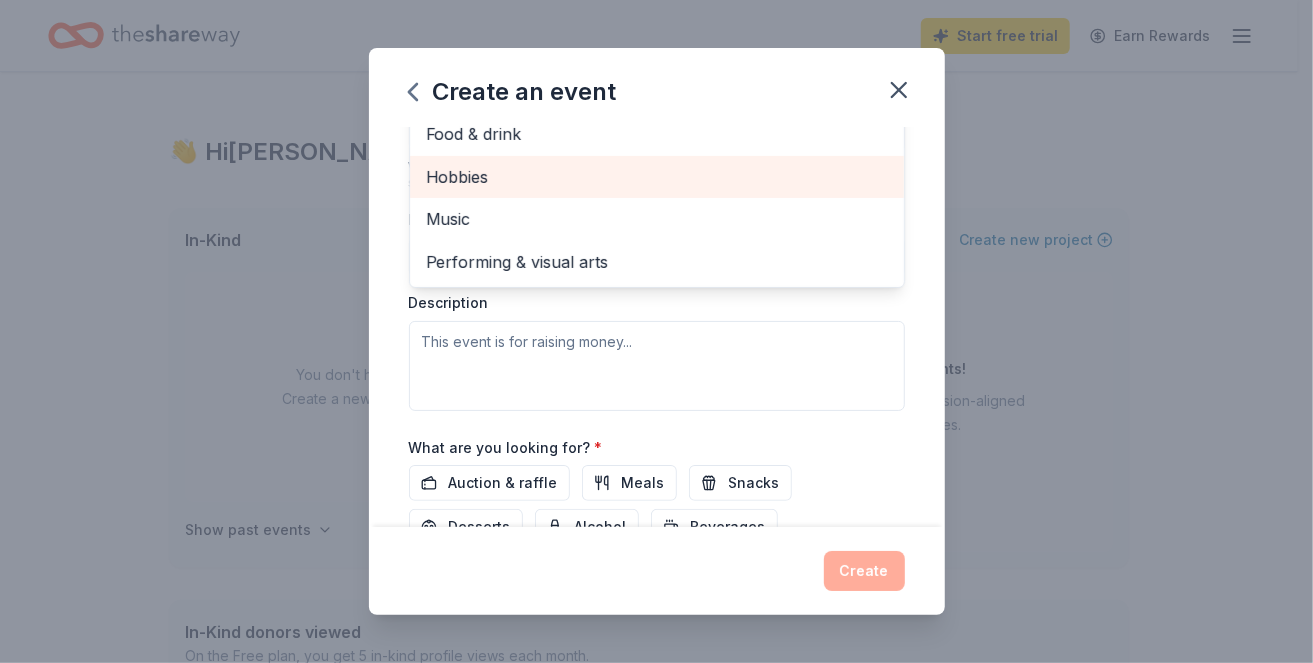 scroll, scrollTop: 300, scrollLeft: 0, axis: vertical 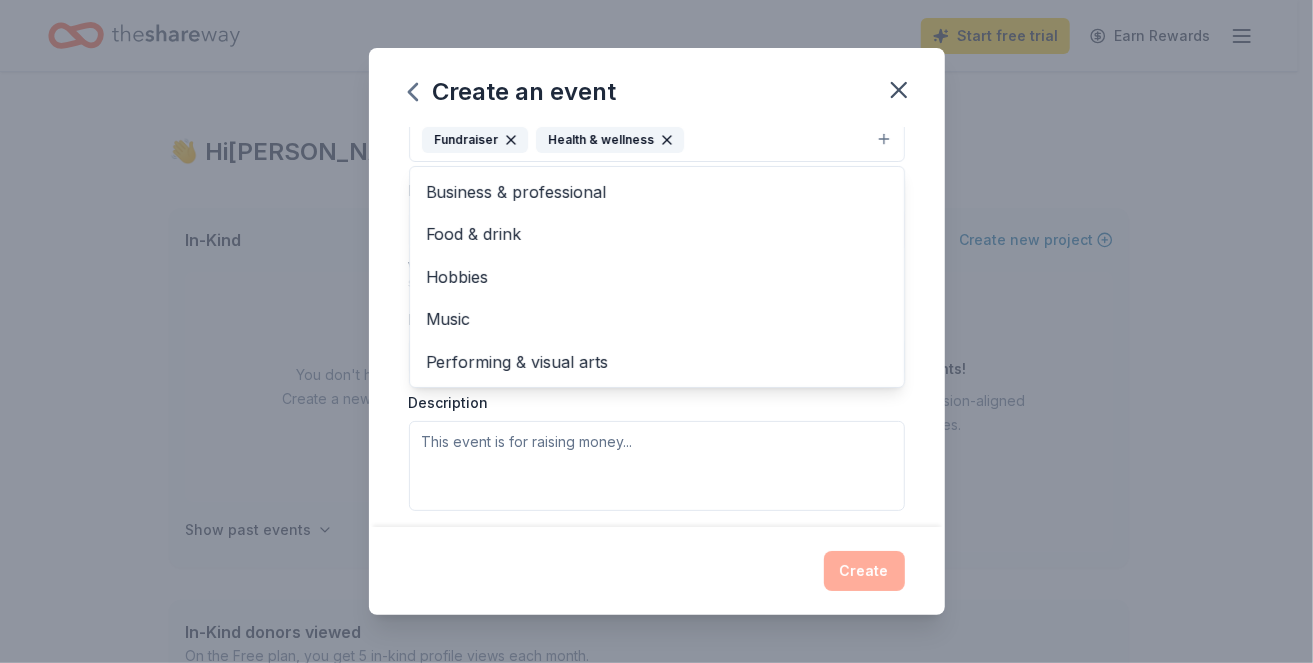 click on "Event type * Fundraiser Health & wellness Business & professional Food & drink Hobbies Music Performing & visual arts Demographic Select We use this information to help brands find events with their target demographic to sponsor their products. Mailing address Apt/unit Description" at bounding box center (657, 298) 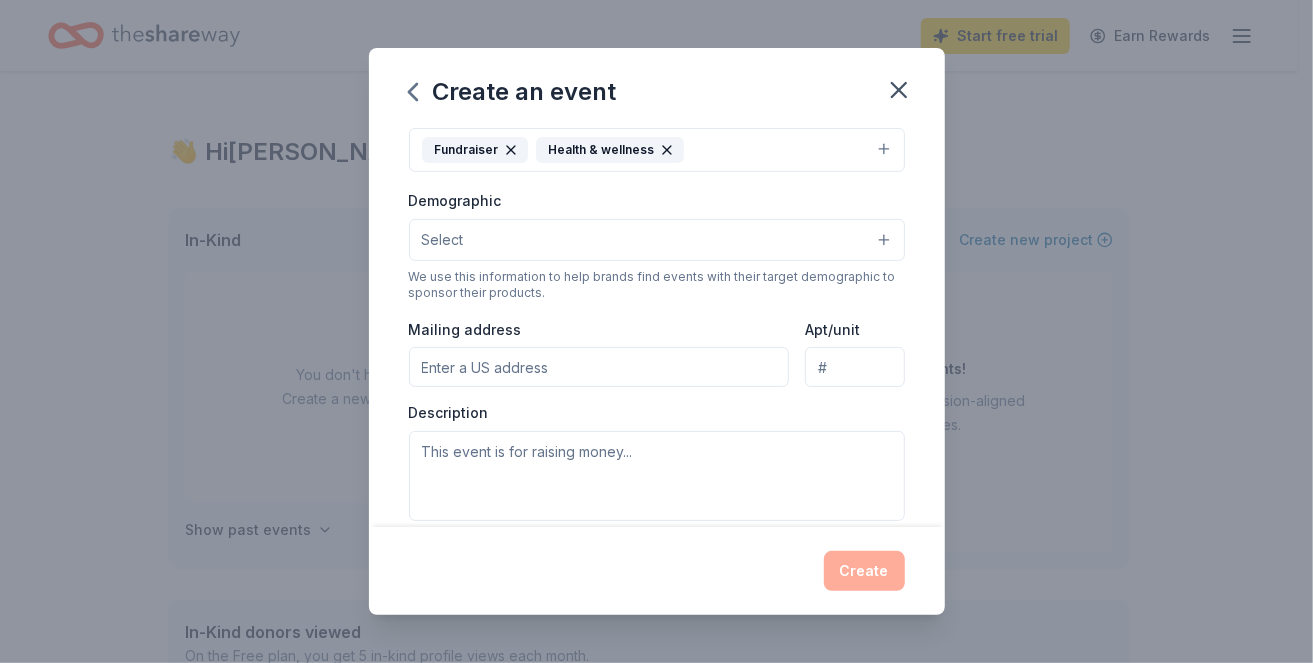 click on "Mailing address" at bounding box center (599, 367) 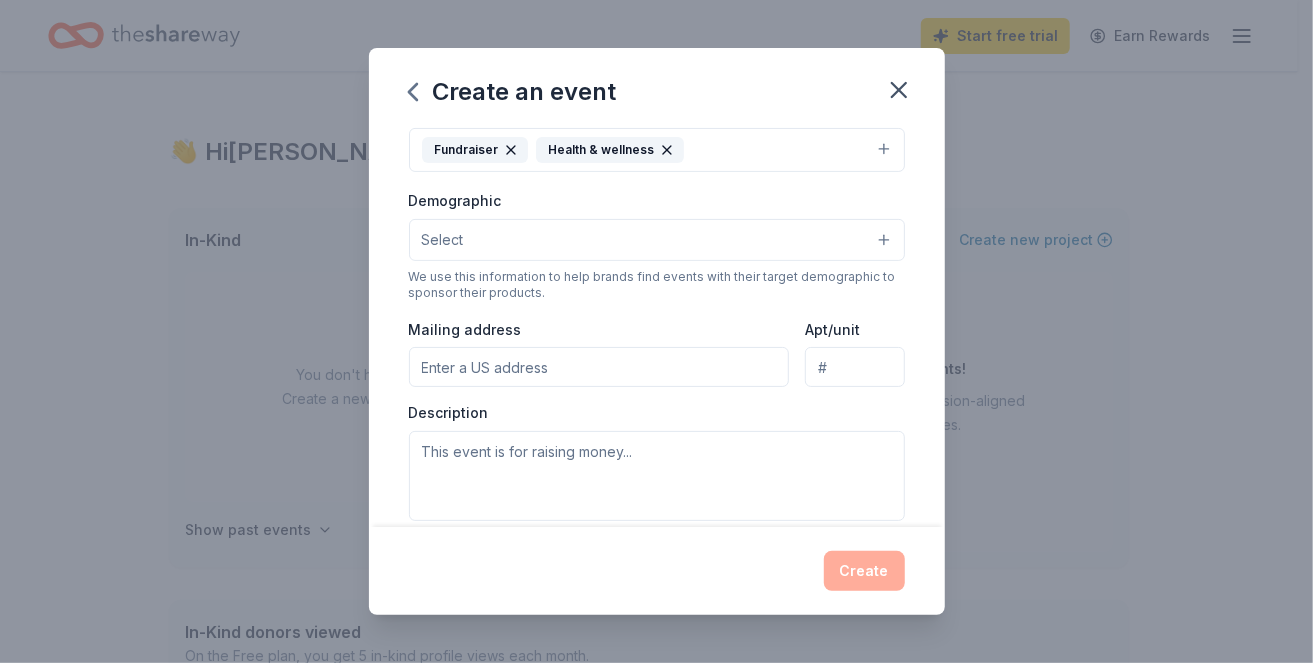 click on "Select" at bounding box center (657, 240) 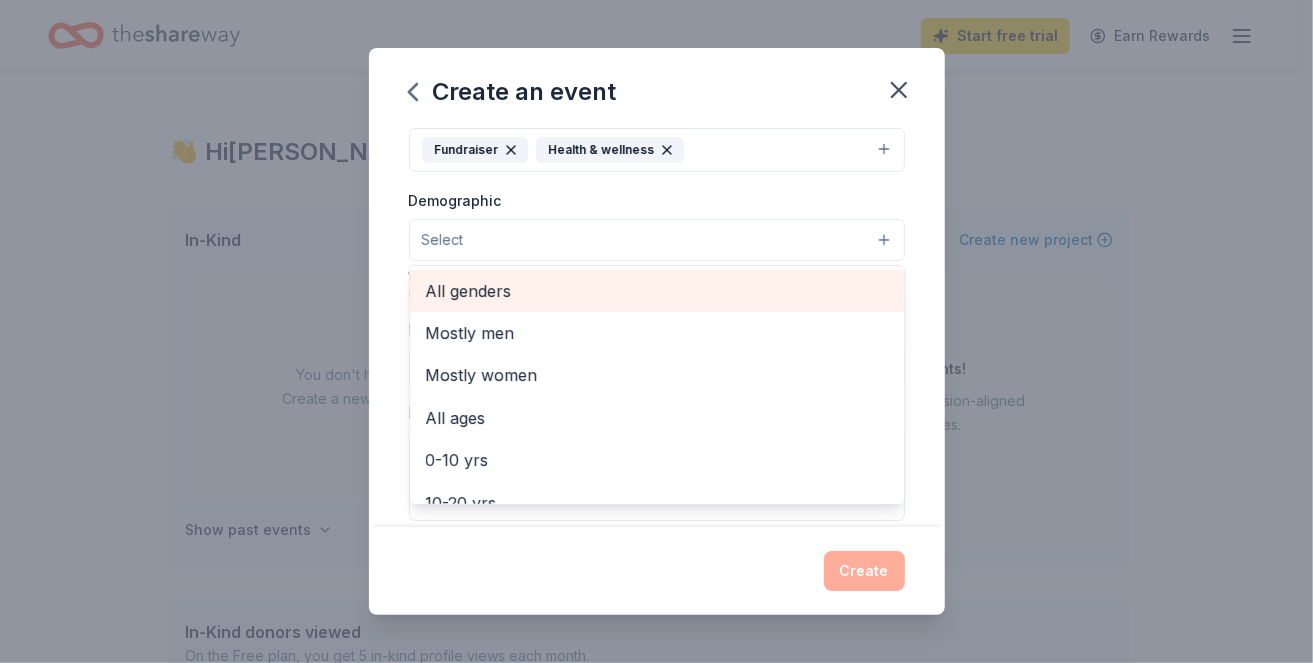 click on "All genders" at bounding box center (657, 291) 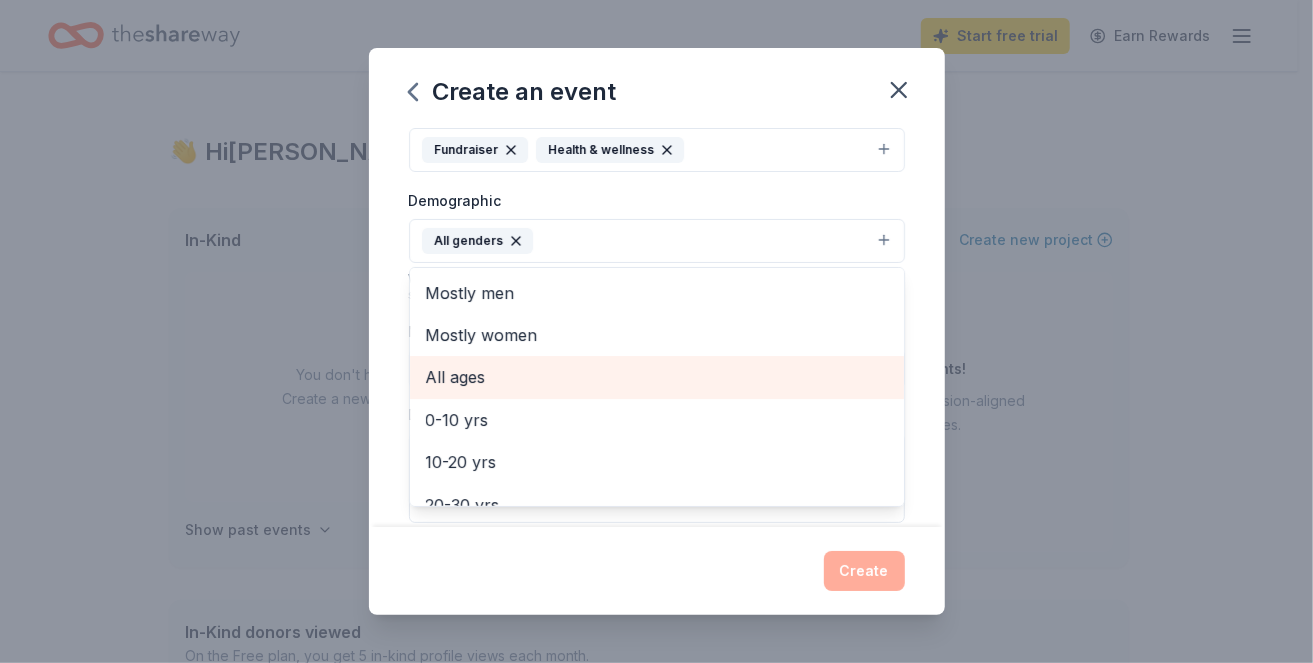 click on "All ages" at bounding box center [657, 377] 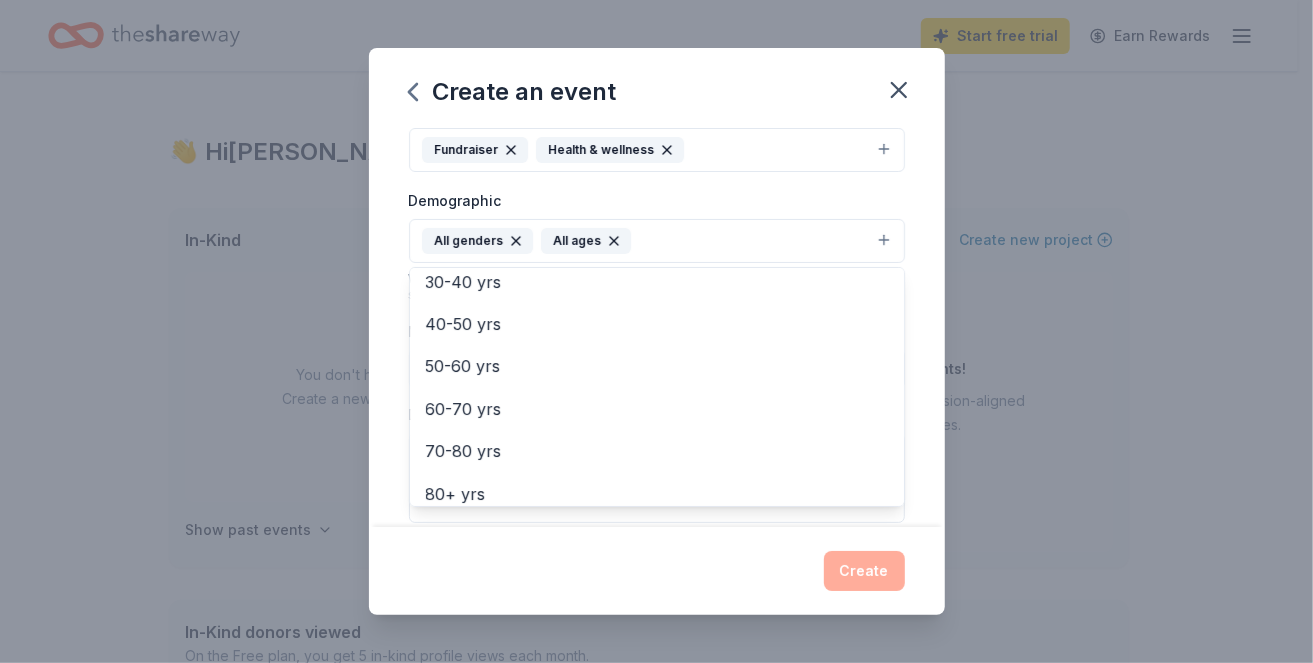 scroll, scrollTop: 235, scrollLeft: 0, axis: vertical 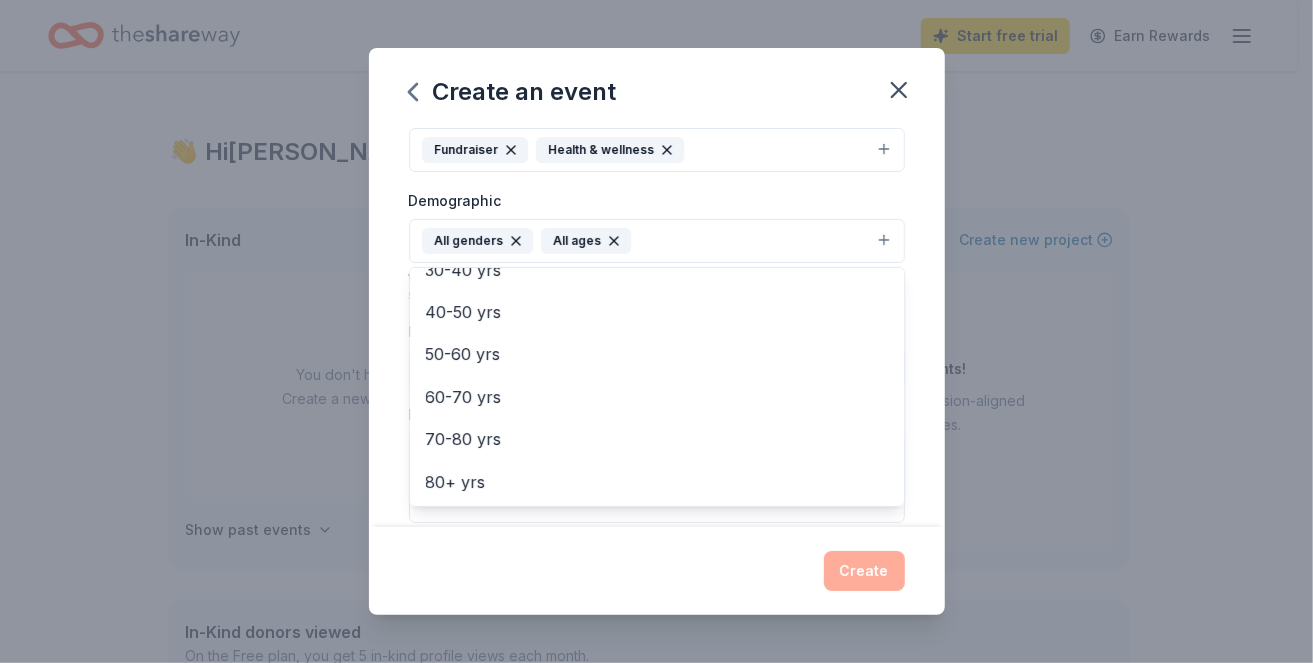 click on "Event name * 3rd Annual Walk 2 Remember & Kickin' Car Show 45 /100 Event website [URL][DOMAIN_NAME] Attendance * 150 Date * [DATE] ZIP code * 37772 Event type * Fundraiser Health & wellness Demographic All genders All ages Mostly men Mostly women 0-10 yrs 10-20 yrs 20-30 yrs 30-40 yrs 40-50 yrs 50-60 yrs 60-70 yrs 70-80 yrs 80+ yrs We use this information to help brands find events with their target demographic to sponsor their products. Mailing address Apt/unit Description What are you looking for? * Auction & raffle Meals Snacks Desserts Alcohol Beverages Send me reminders Email me reminders of donor application deadlines Recurring event" at bounding box center (657, 328) 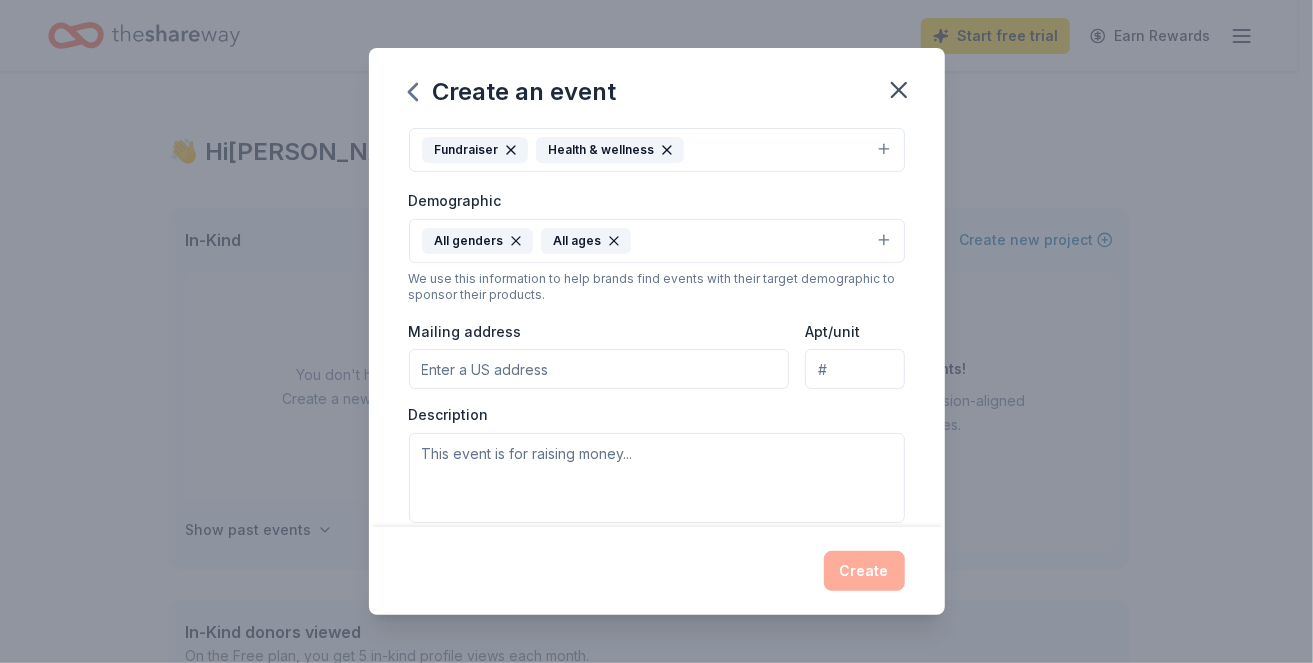 click on "Mailing address" at bounding box center [599, 369] 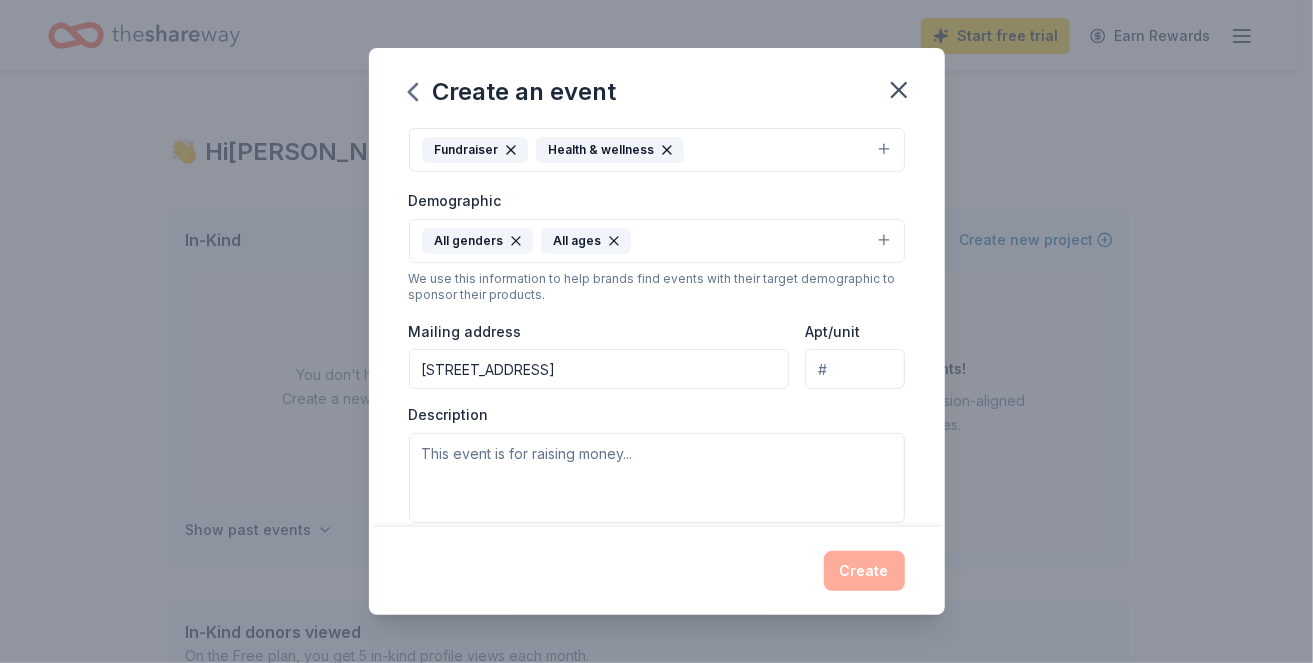 type on "[STREET_ADDRESS]" 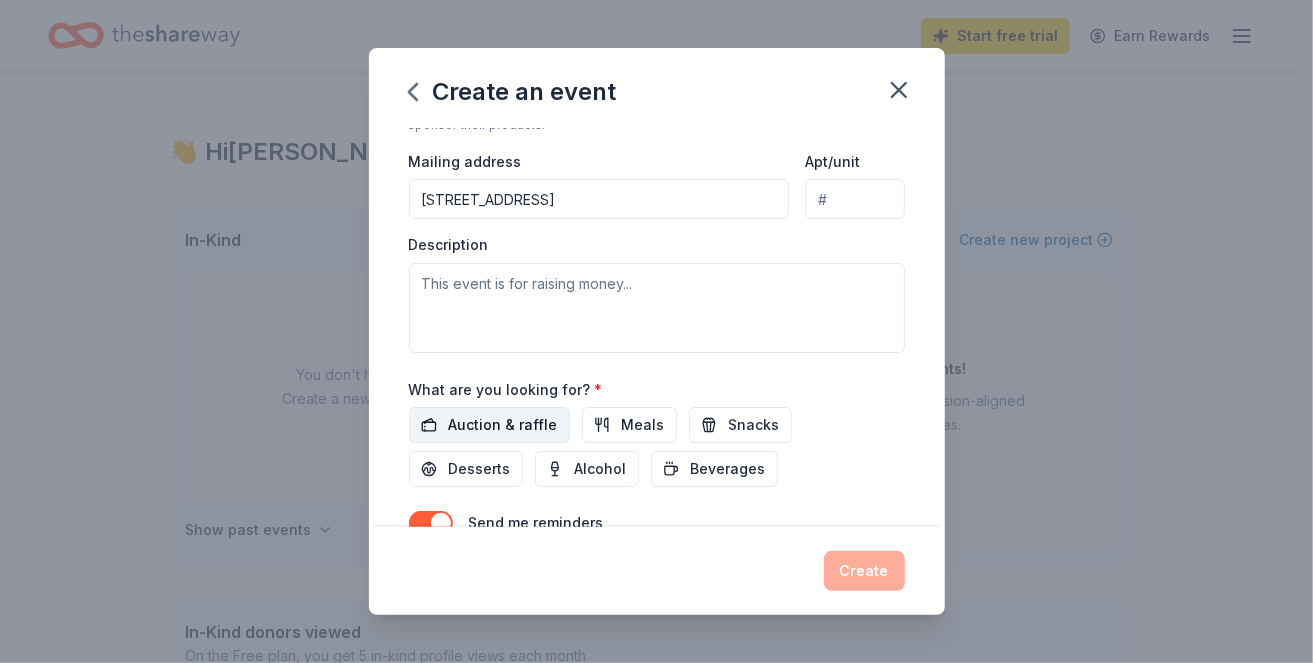 scroll, scrollTop: 490, scrollLeft: 0, axis: vertical 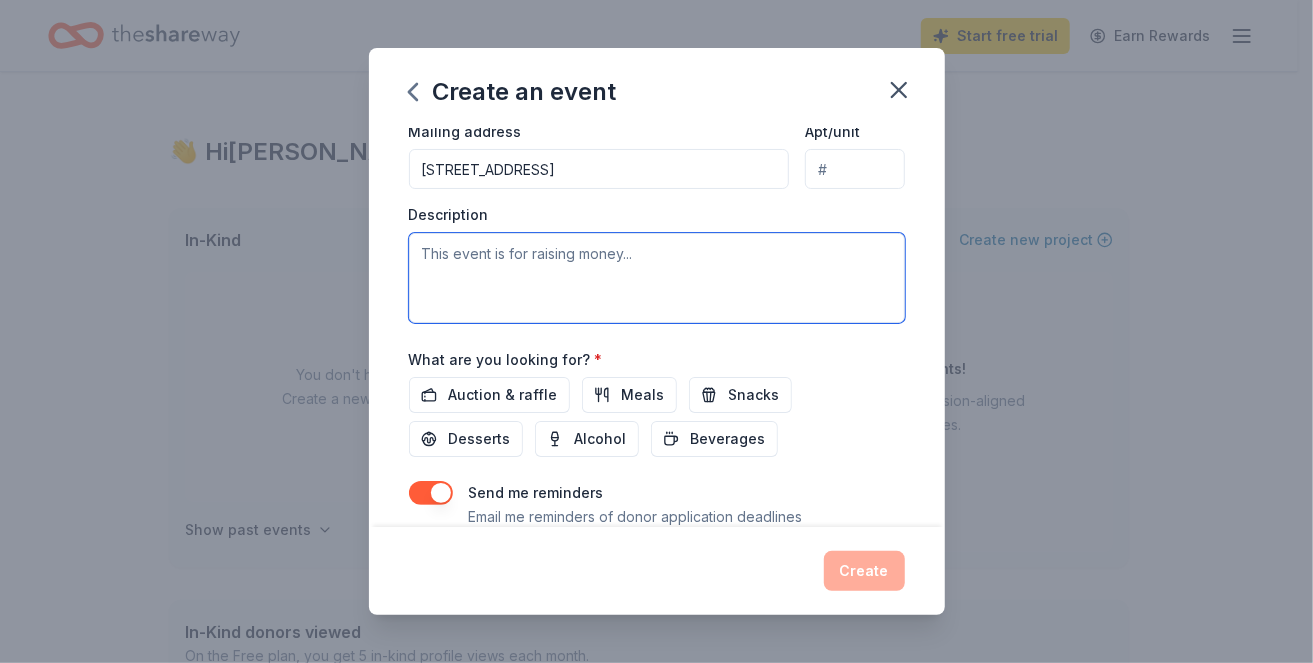click at bounding box center (657, 278) 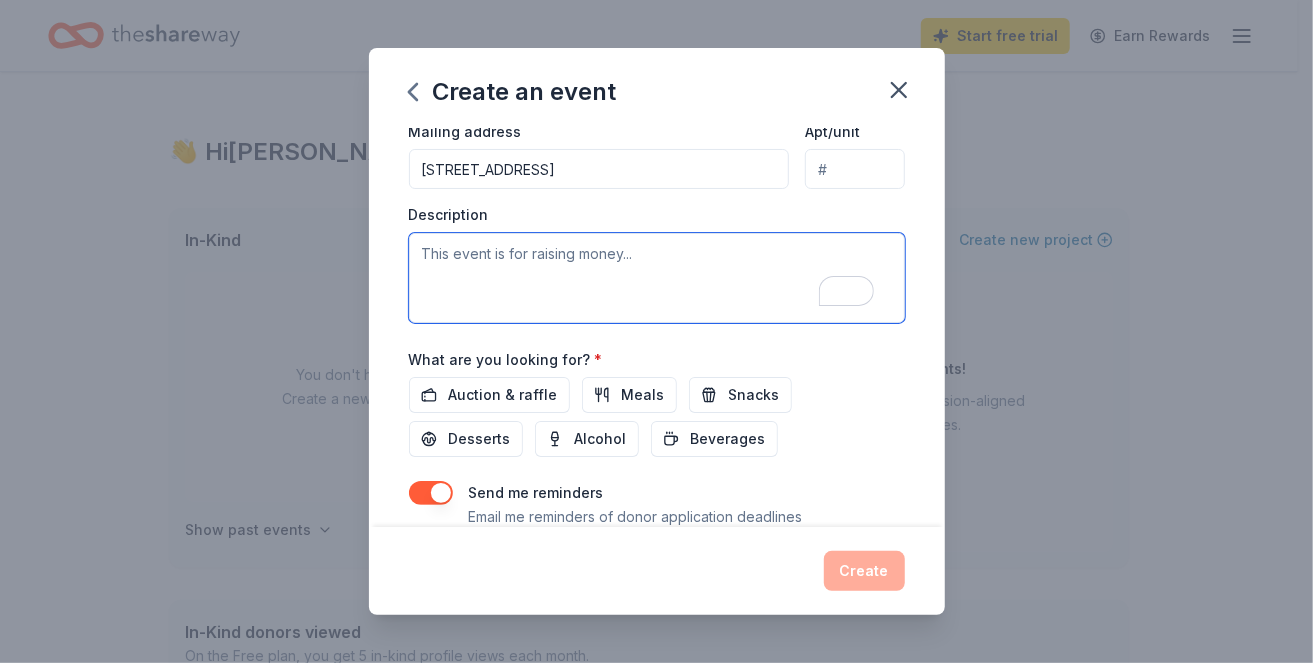 paste on "Join us for the 3rd Annual Walk 2 Remember & Kickin' Car Show! This exciting event brings together community members for a meaningful walk and a fantastic display of vehicles.
Walk 2 Remember:
Lace up your shoes and participate in our annual walk dedicated to remembering and honoring loved ones. More details on registration and any specific themes for this year's walk will be announced soon.
Kickin' Car Show:
Get ready to admire a wide variety of cars, from classics to modern marvels! If you're interested in showcasing your vehicle, stay tuned for registration information. Awards will be given in various categories." 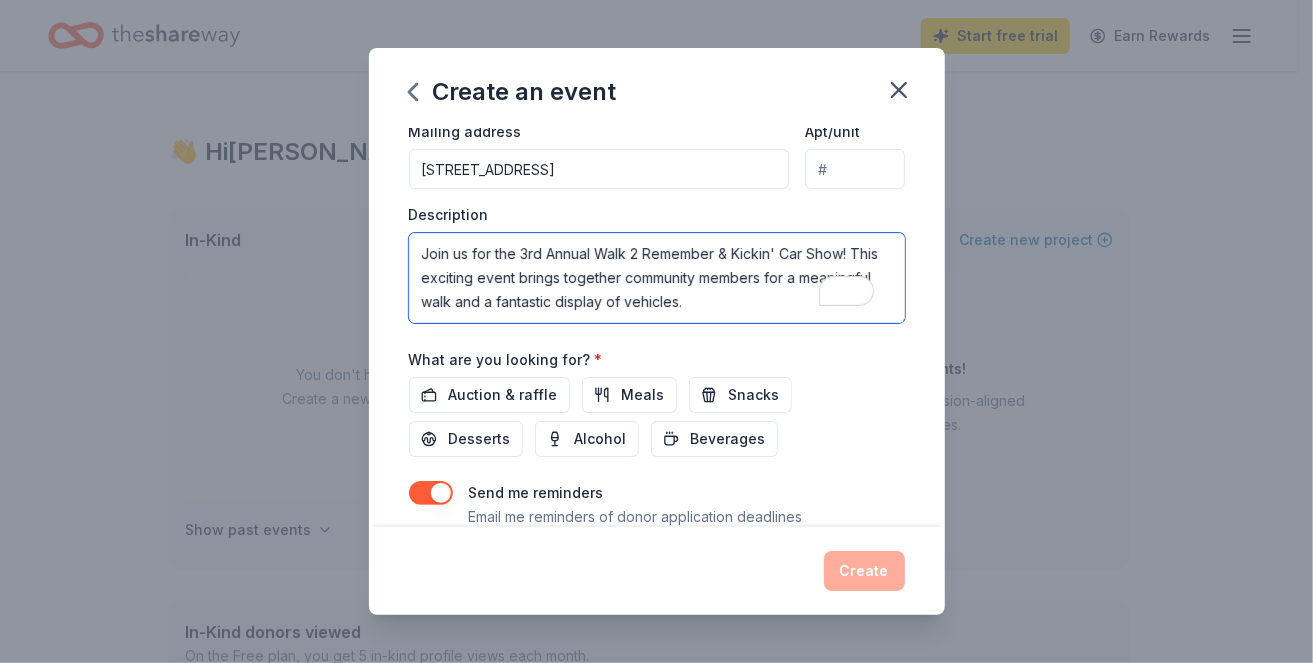 scroll, scrollTop: 276, scrollLeft: 0, axis: vertical 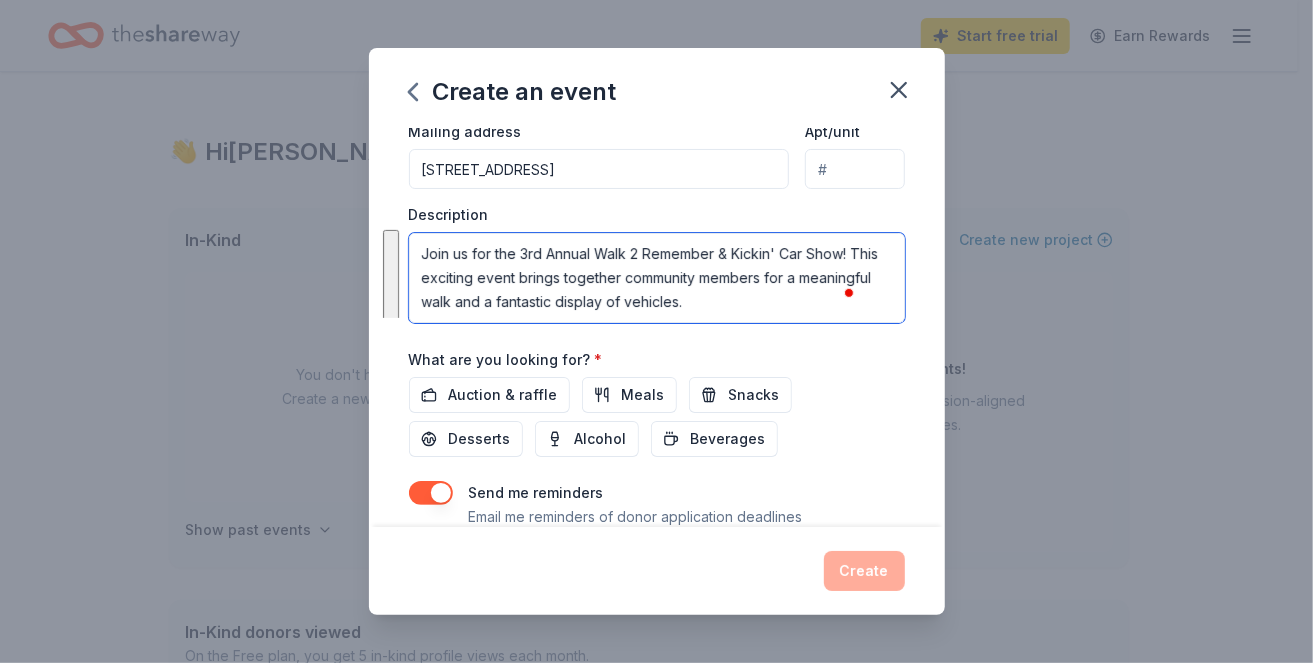 click on "Join us for the 3rd Annual Walk 2 Remember & Kickin' Car Show! This exciting event brings together community members for a meaningful walk and a fantastic display of vehicles.
Walk 2 Remember:
Lace up your shoes and participate in our annual walk dedicated to remembering and honoring loved ones. More details on registration and any specific themes for this year's walk will be announced soon.
Kickin' Car Show:
Get ready to admire a wide variety of cars, from classics to modern marvels! If you're interested in showcasing your vehicle, stay tuned for registration information. Awards will be given in various categories." at bounding box center (657, 278) 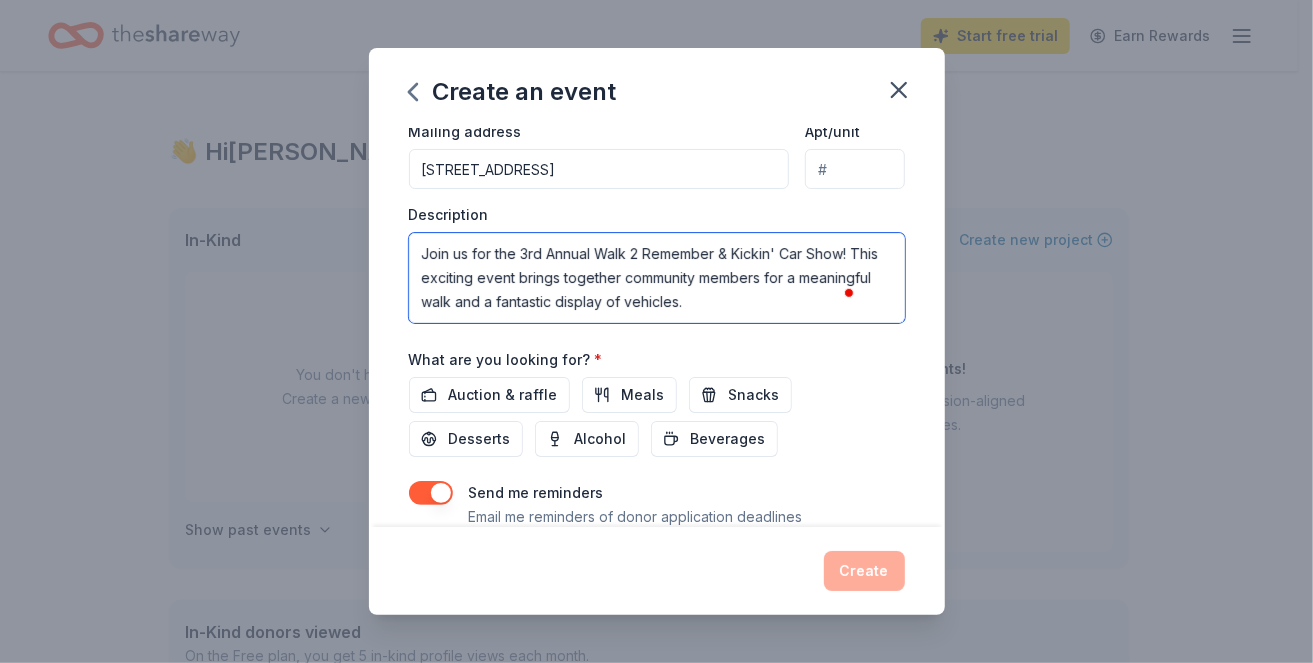 scroll, scrollTop: 100, scrollLeft: 0, axis: vertical 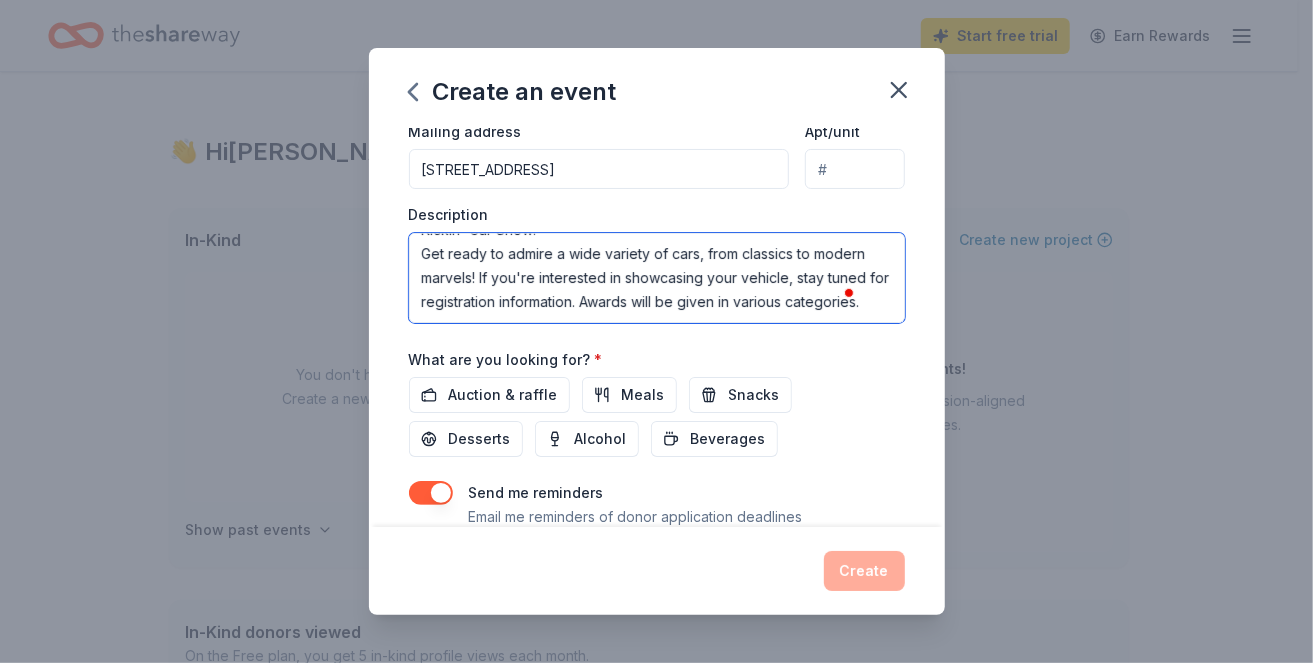 click on "Join us for the 3rd Annual Walk 2 Remember & Kickin' Car Show! This exciting event brings together community members for a meaningful walk and a fantastic display of vehicles.
Walk 2 Remember:
Lace up your shoes and participate in our annual walk dedicated to remembering and honoring loved ones. More details on registration and any specific themes for this year's walk will be announced soon.
Kickin' Car Show:
Get ready to admire a wide variety of cars, from classics to modern marvels! If you're interested in showcasing your vehicle, stay tuned for registration information. Awards will be given in various categories." at bounding box center [657, 278] 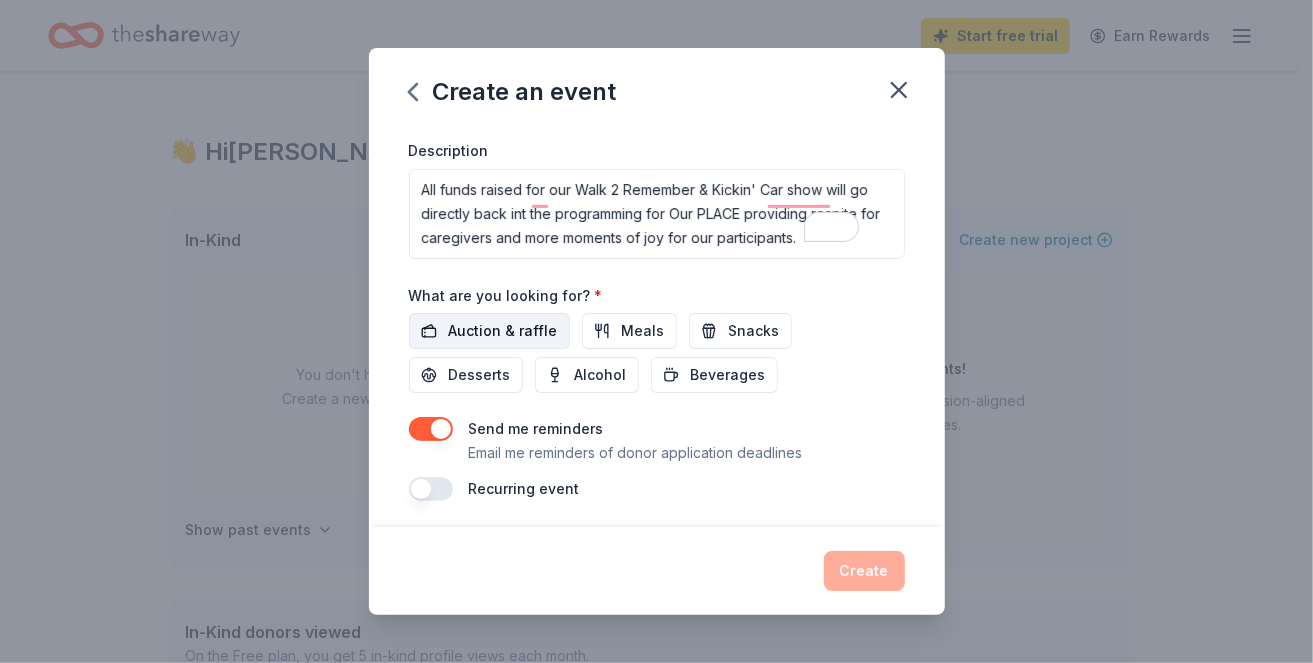 click on "Auction & raffle" at bounding box center (503, 331) 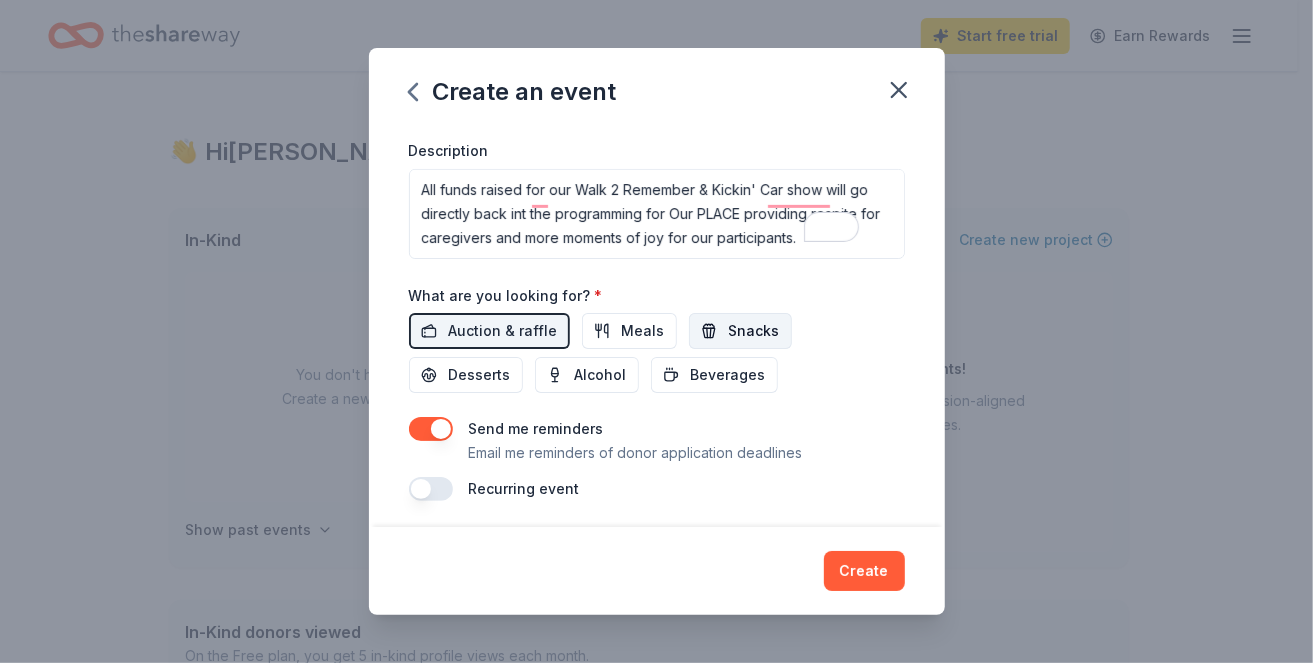 click on "Snacks" at bounding box center [754, 331] 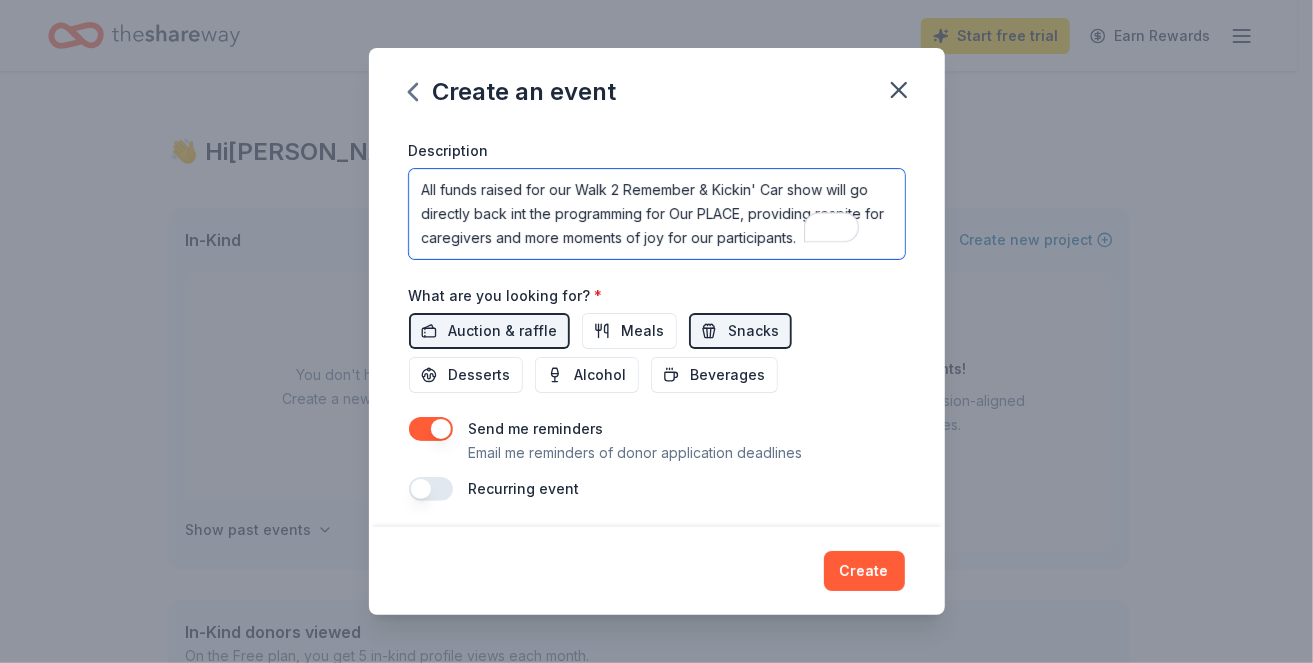 scroll, scrollTop: 196, scrollLeft: 0, axis: vertical 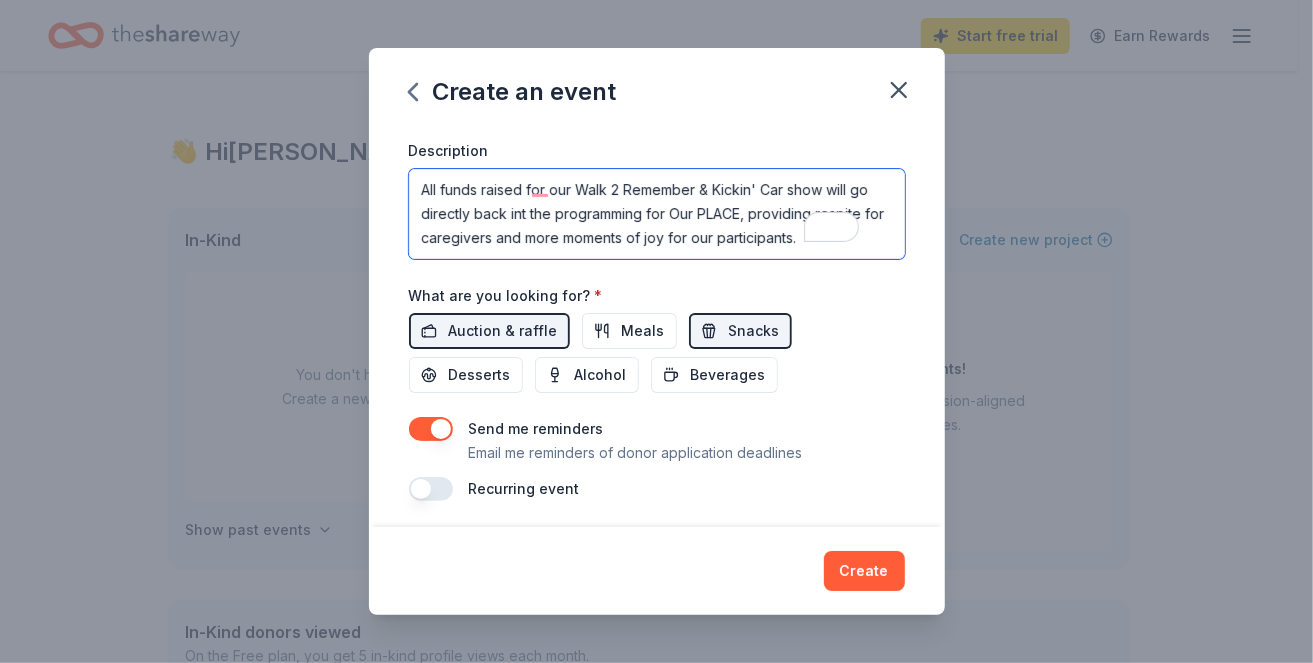 drag, startPoint x: 417, startPoint y: 171, endPoint x: 563, endPoint y: 252, distance: 166.96407 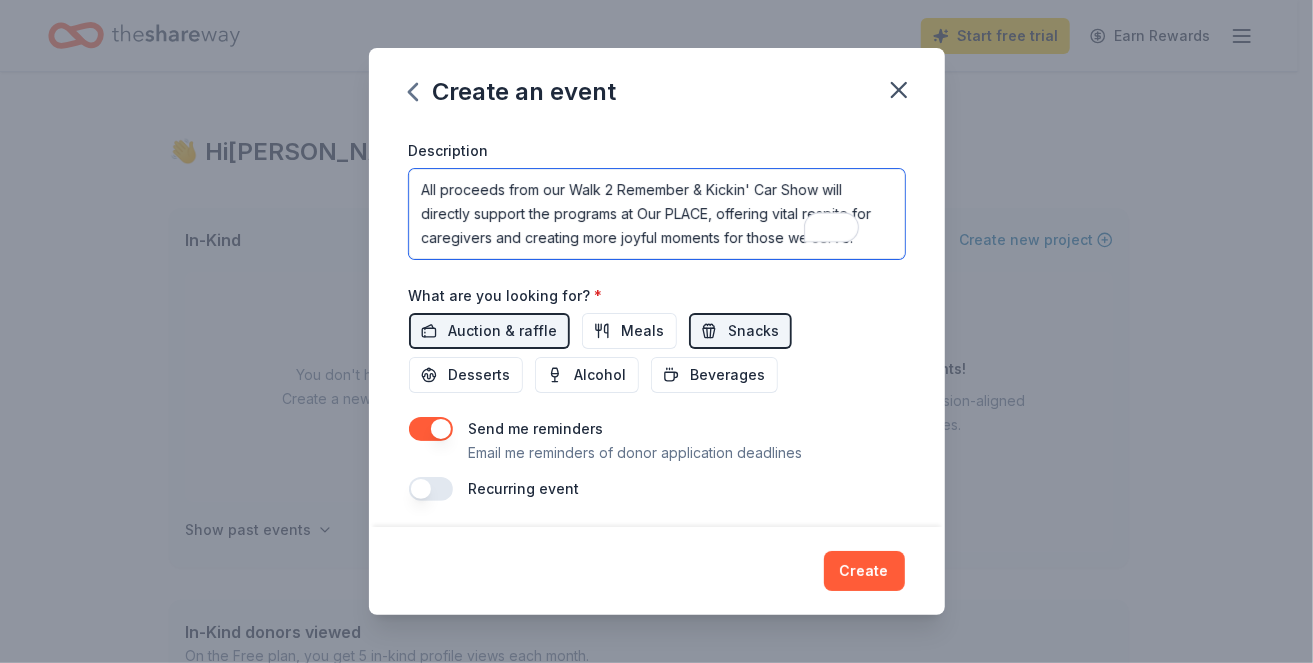 scroll, scrollTop: 307, scrollLeft: 0, axis: vertical 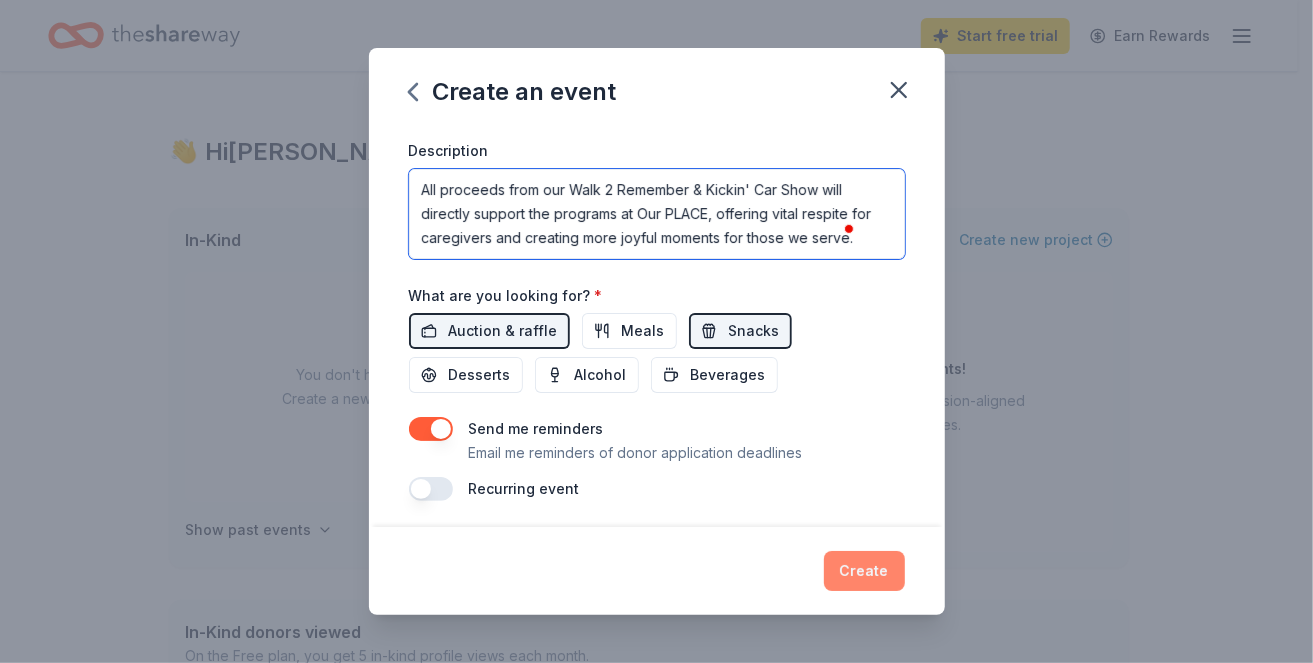 type on "Join us for the 3rd Annual Walk 2 Remember & Kickin' Car Show! This exciting event brings together community members for a meaningful walk and a fantastic display of vehicles.
Walk 2 Remember:
Lace up your shoes and participate in our annual walk dedicated to remembering and honoring loved ones. More details on registration and any specific themes for this year's walk will be announced soon.
Kickin' Car Show:
Get ready to admire a wide variety of cars, from classics to modern marvels! If you're interested in showcasing your vehicle, stay tuned for registration information. Awards will be given in various categories.
All proceeds from our Walk 2 Remember & Kickin' Car Show will directly support the programs at Our PLACE, offering vital respite for caregivers and creating more joyful moments for those we serve." 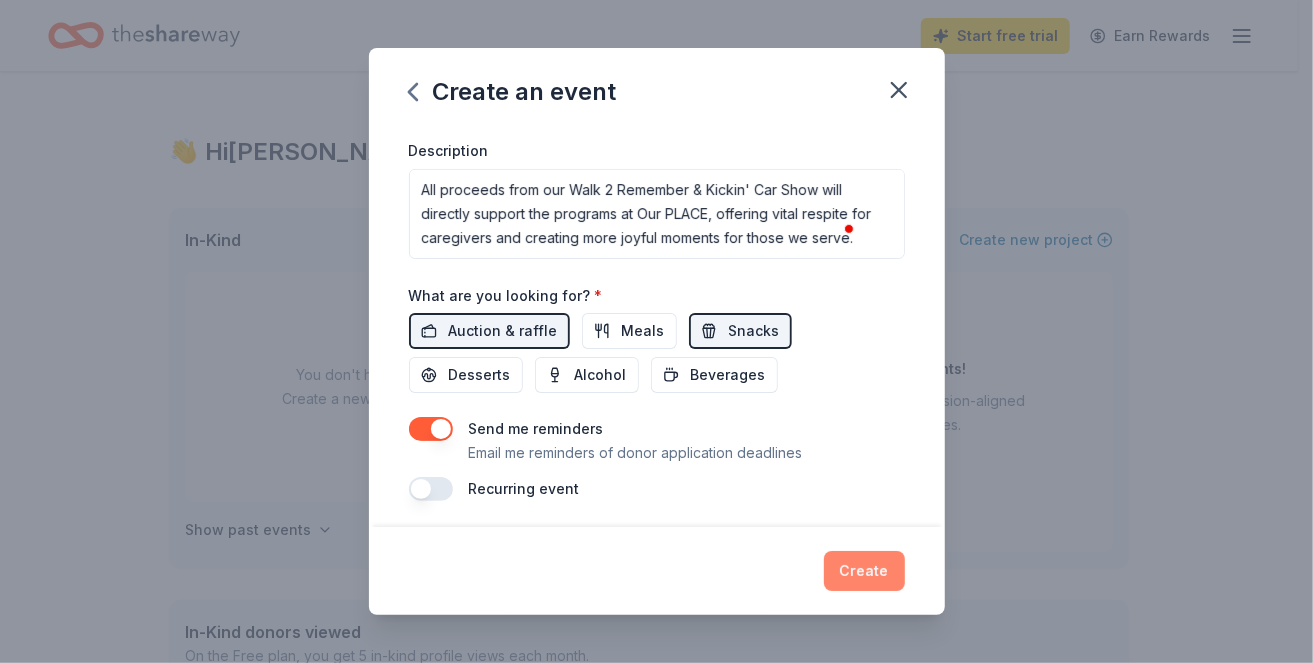 click on "Create" at bounding box center (864, 571) 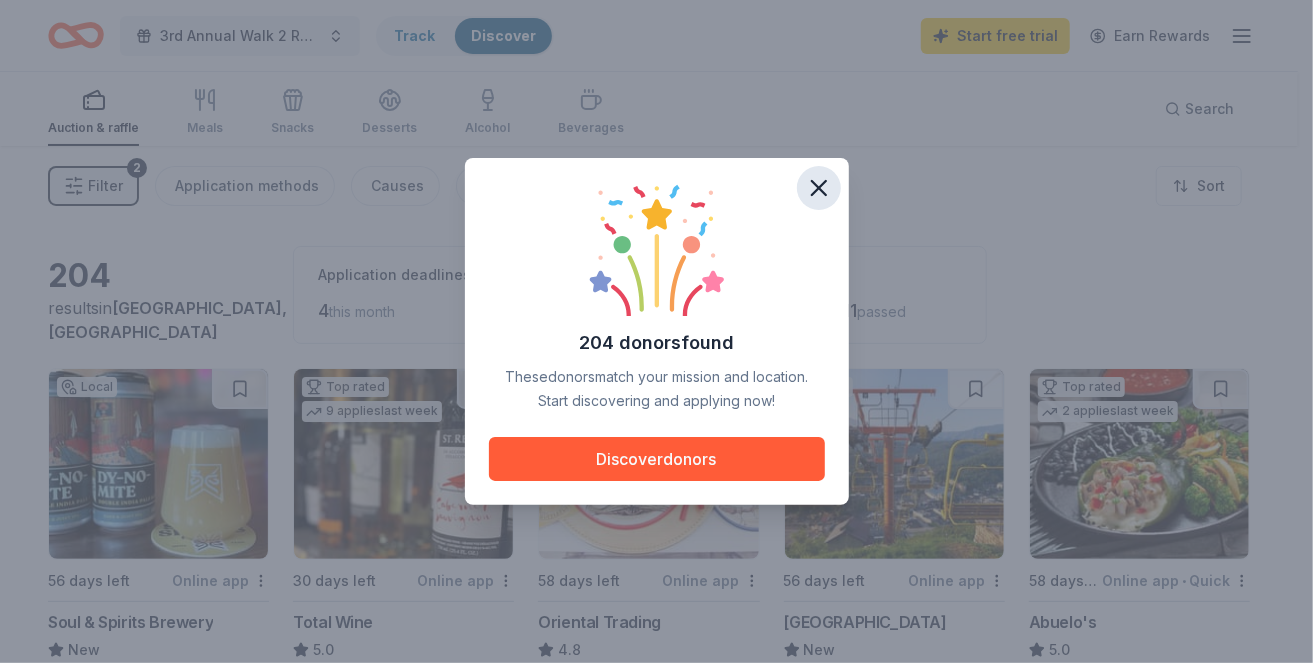 click 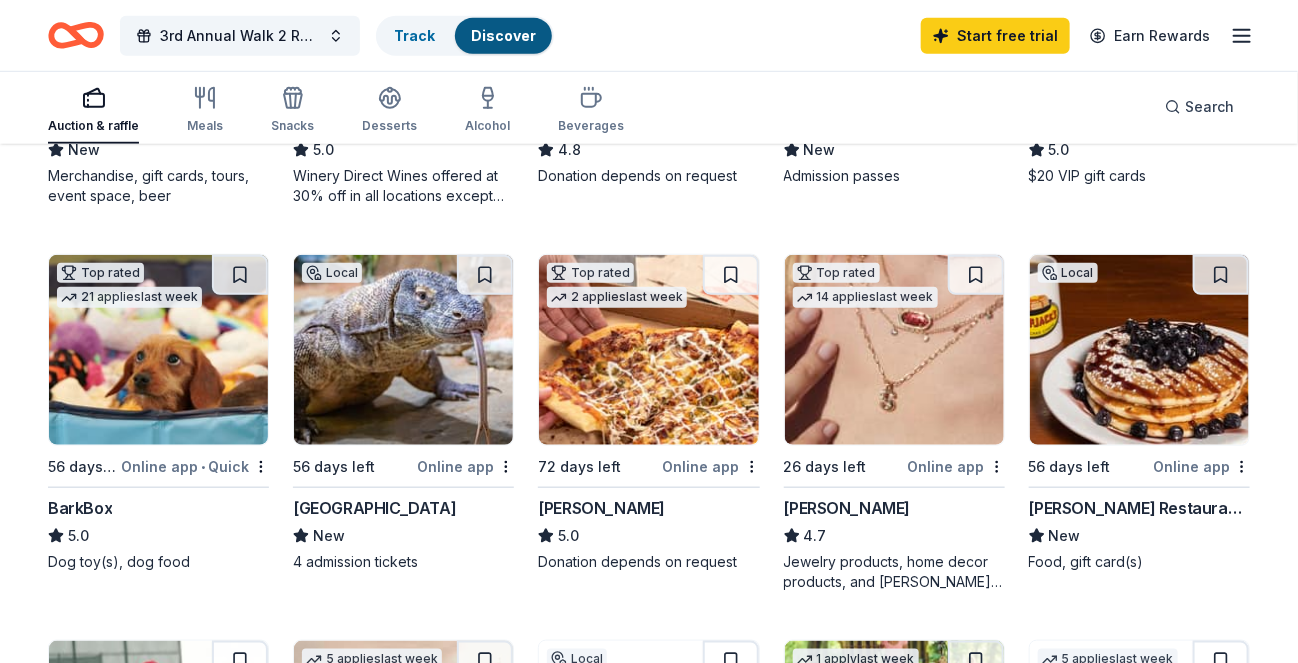 scroll, scrollTop: 600, scrollLeft: 0, axis: vertical 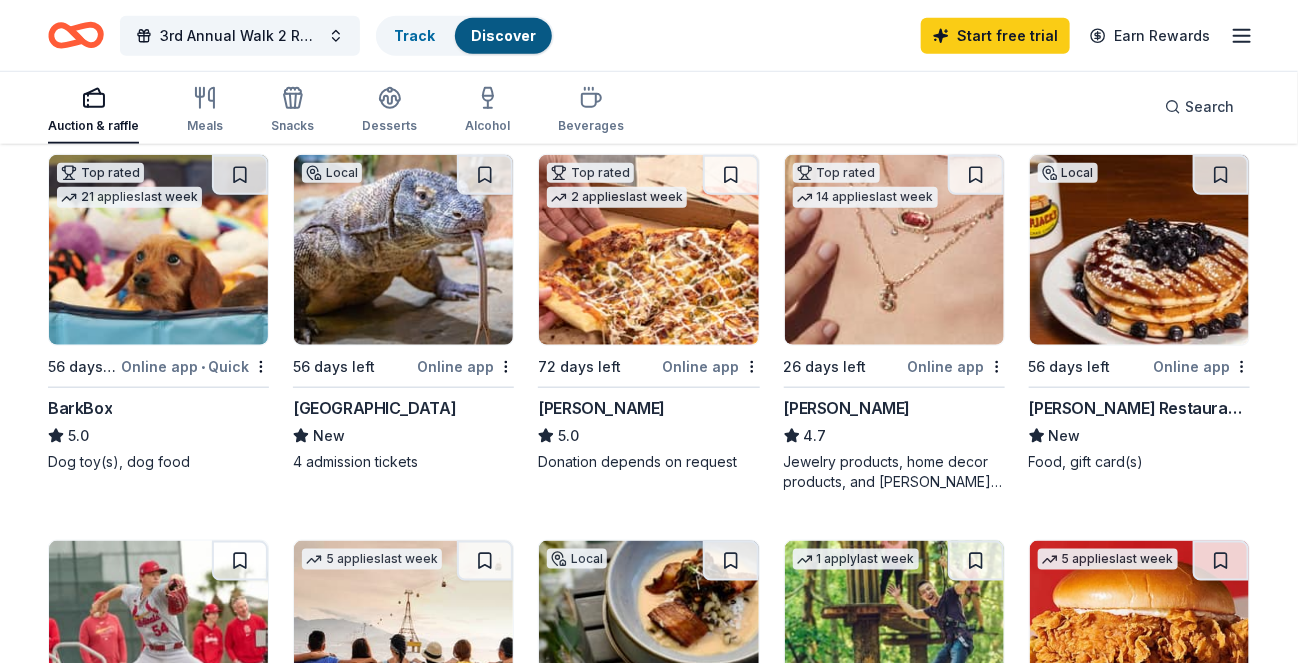 click on "[PERSON_NAME]" at bounding box center (847, 408) 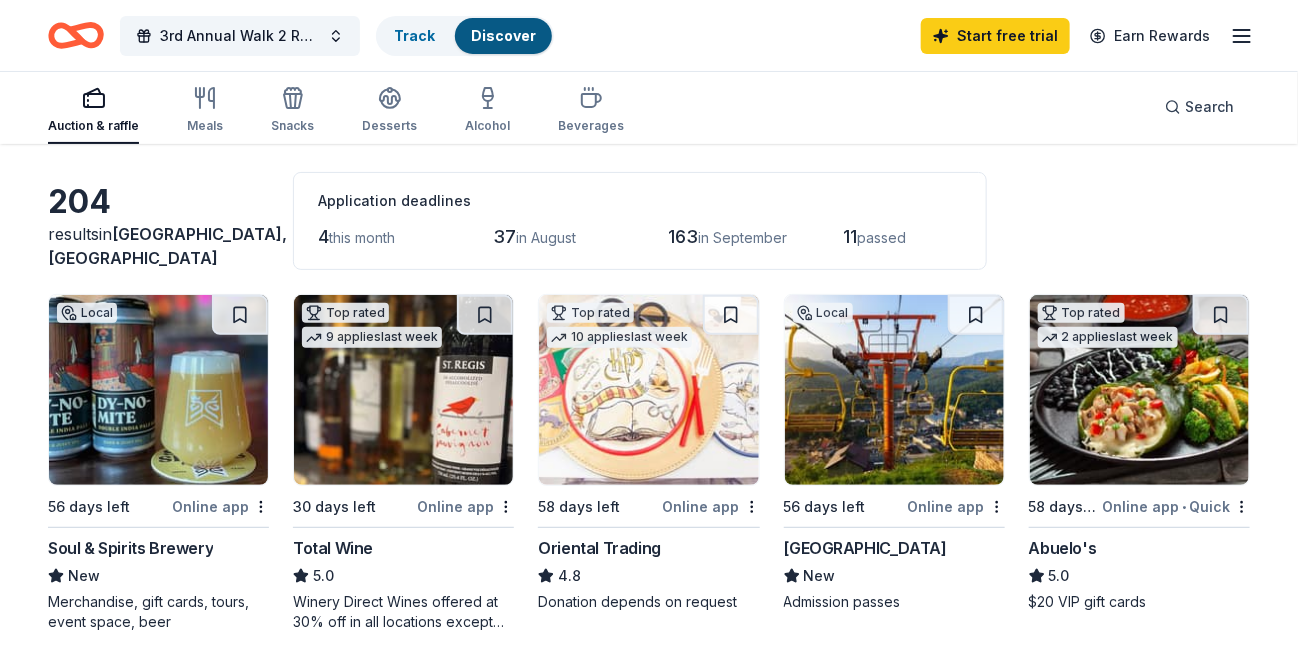 scroll, scrollTop: 0, scrollLeft: 0, axis: both 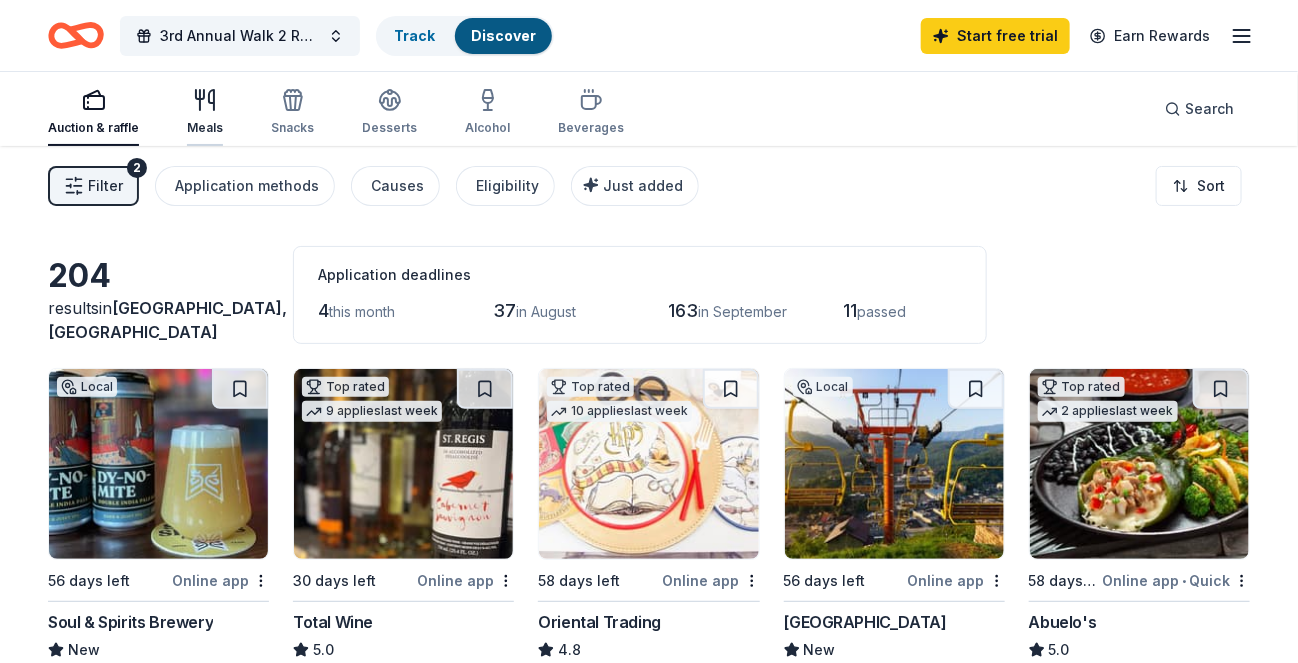 click on "Meals" at bounding box center [205, 112] 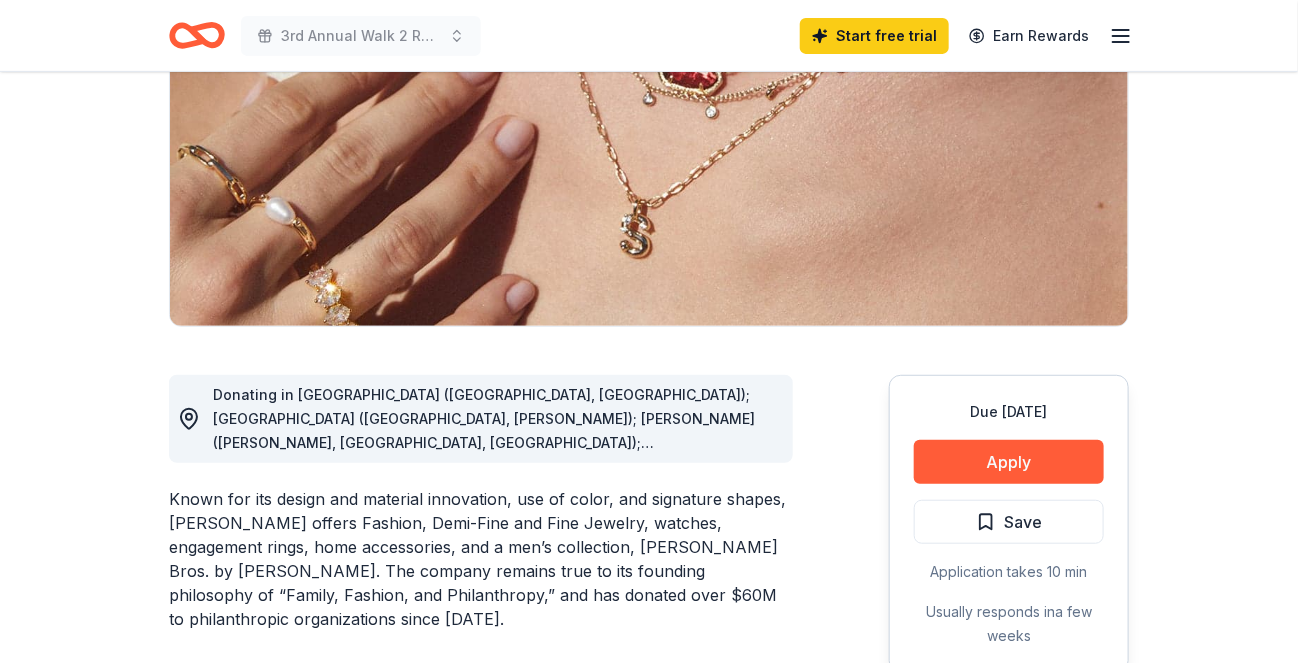 scroll, scrollTop: 300, scrollLeft: 0, axis: vertical 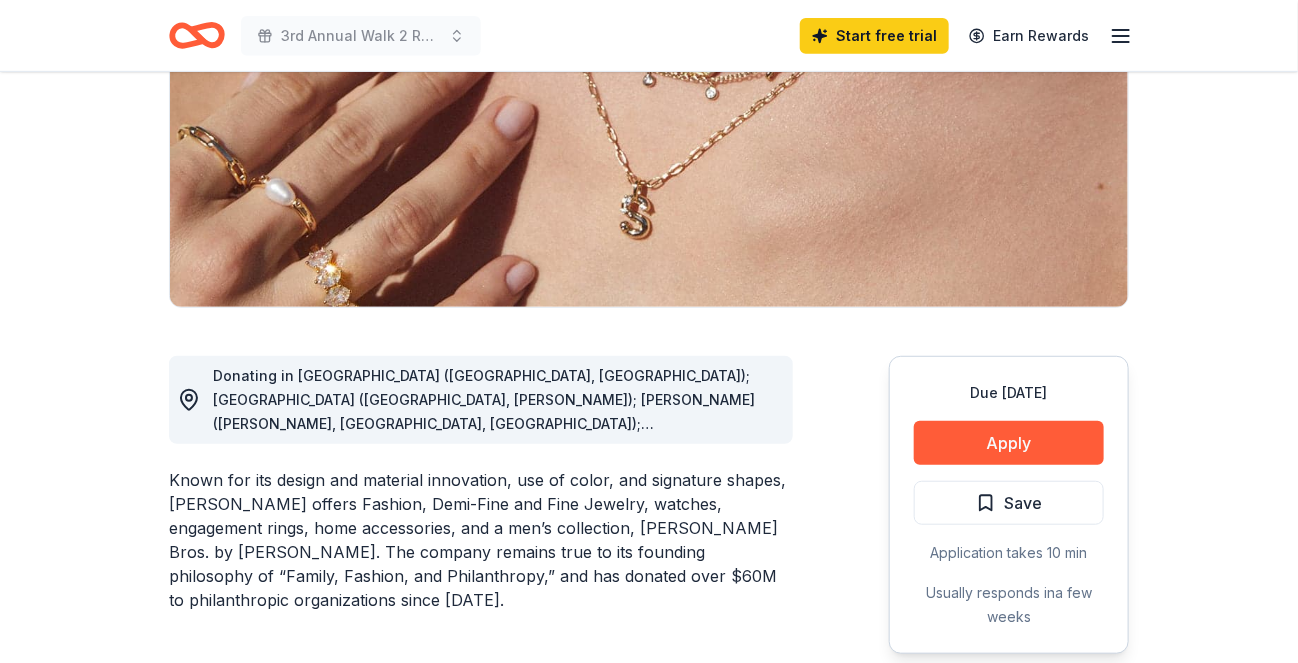 drag, startPoint x: 985, startPoint y: 452, endPoint x: 760, endPoint y: 524, distance: 236.23929 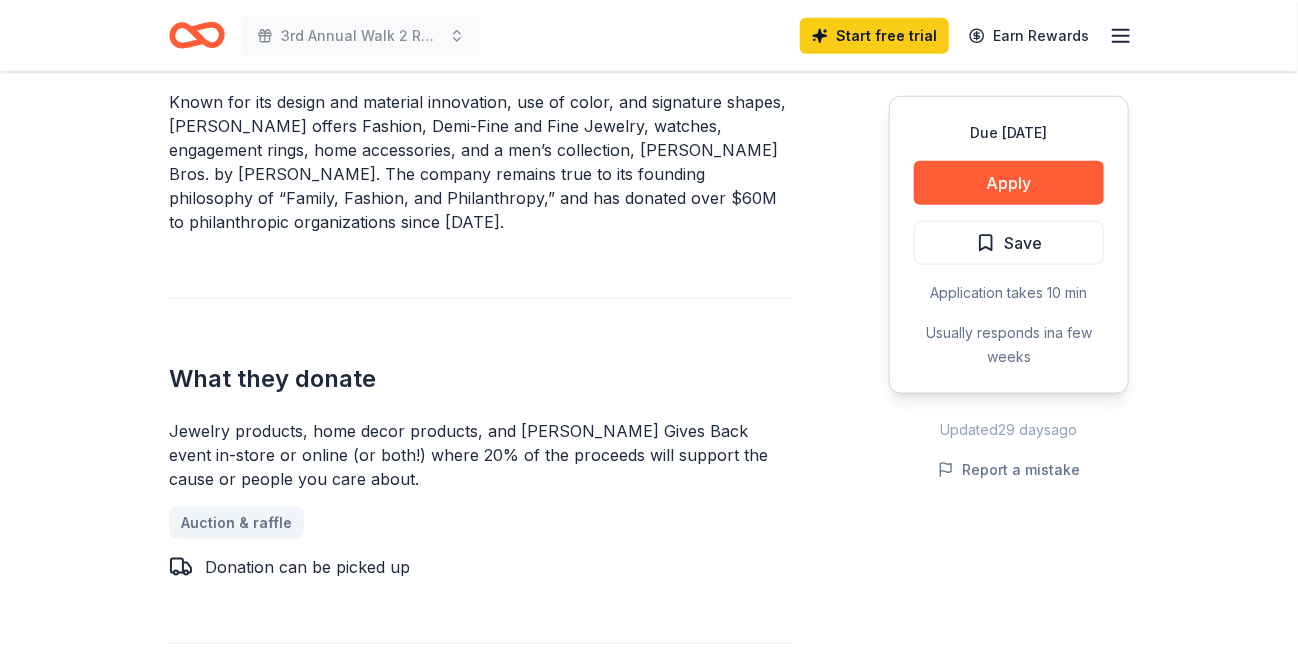 scroll, scrollTop: 700, scrollLeft: 0, axis: vertical 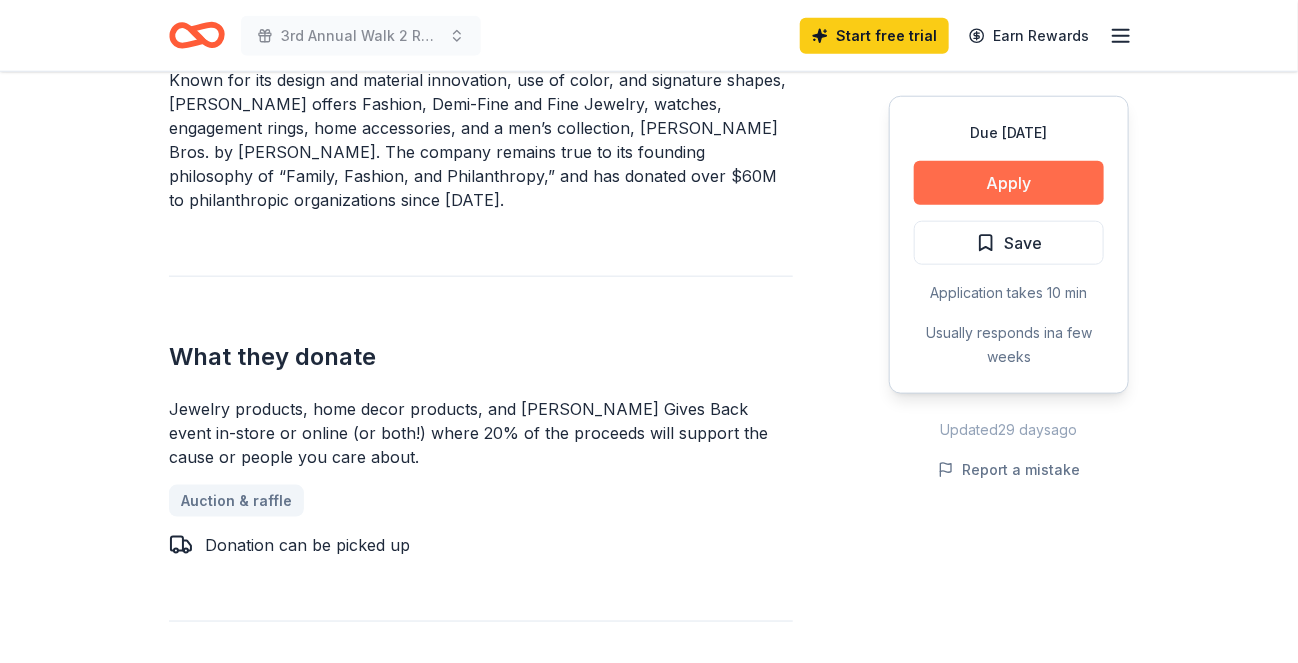 click on "Apply" at bounding box center (1009, 183) 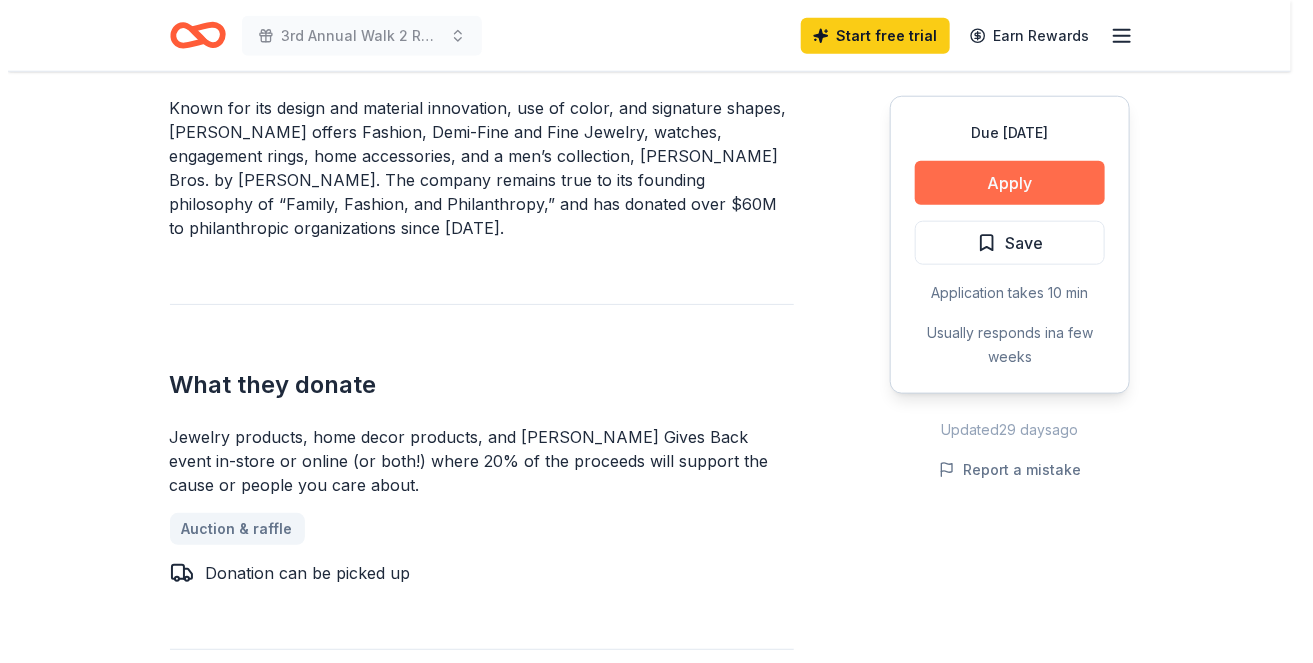 scroll, scrollTop: 713, scrollLeft: 0, axis: vertical 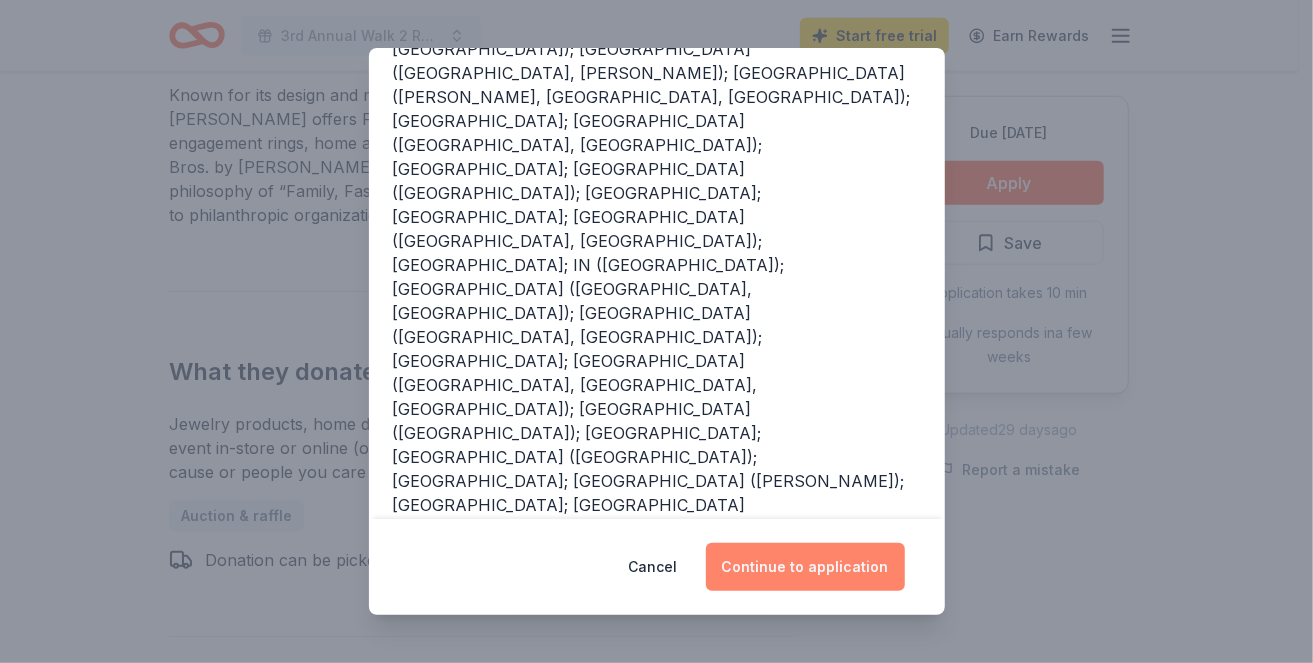 click on "Continue to application" at bounding box center (805, 567) 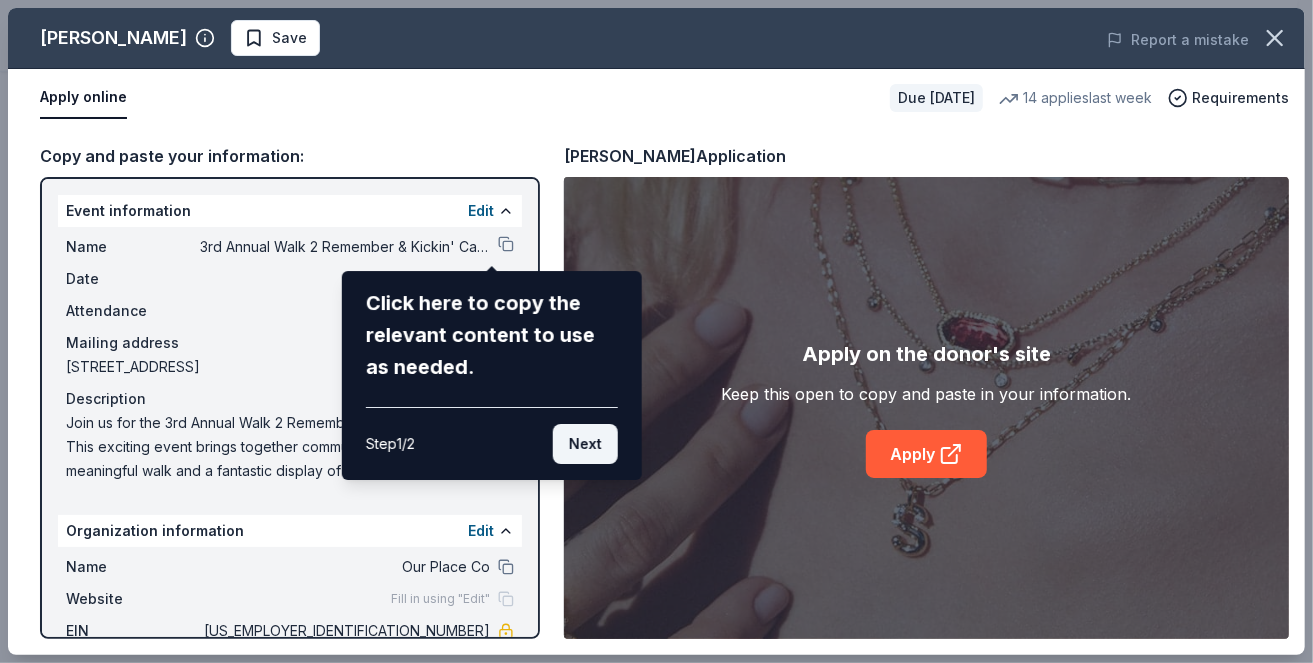 click on "Next" at bounding box center (585, 444) 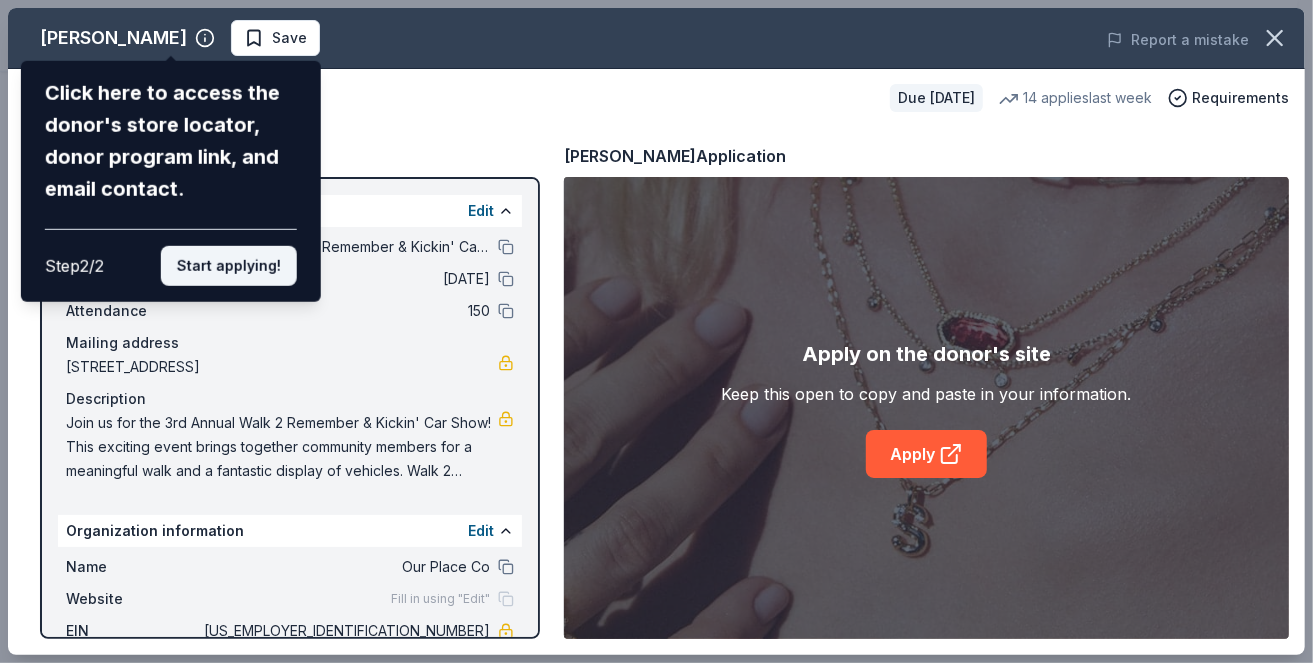 click on "Start applying!" at bounding box center [229, 266] 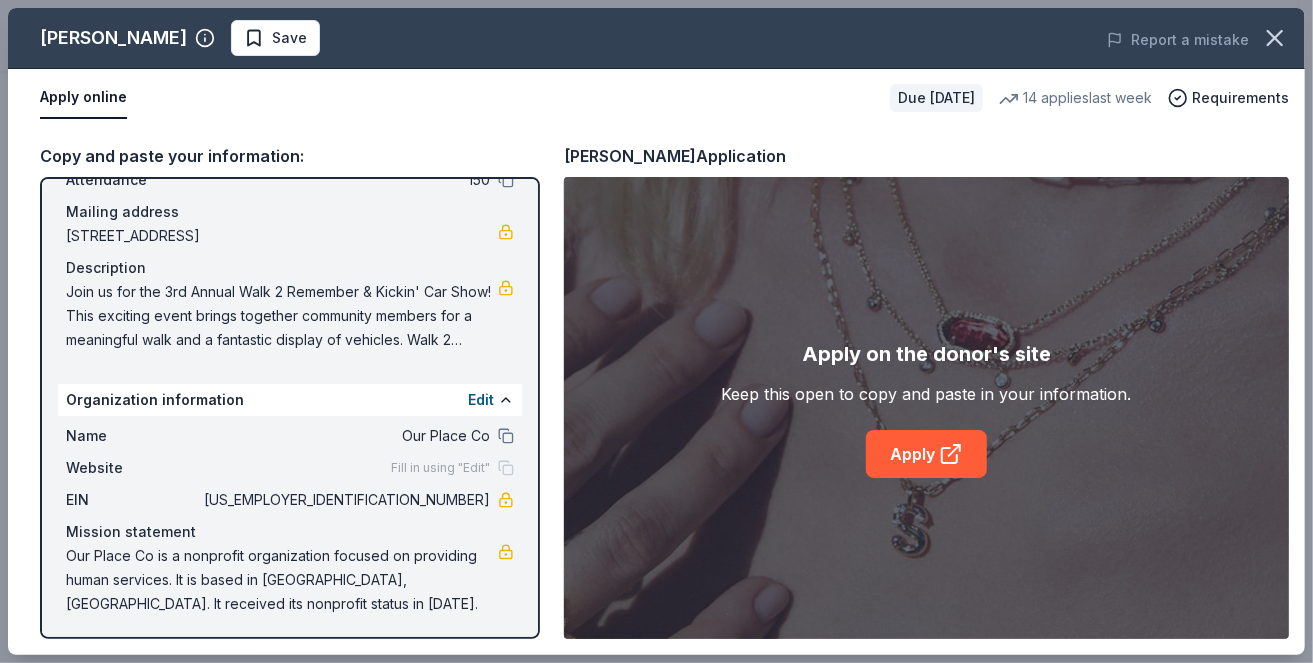 scroll, scrollTop: 132, scrollLeft: 0, axis: vertical 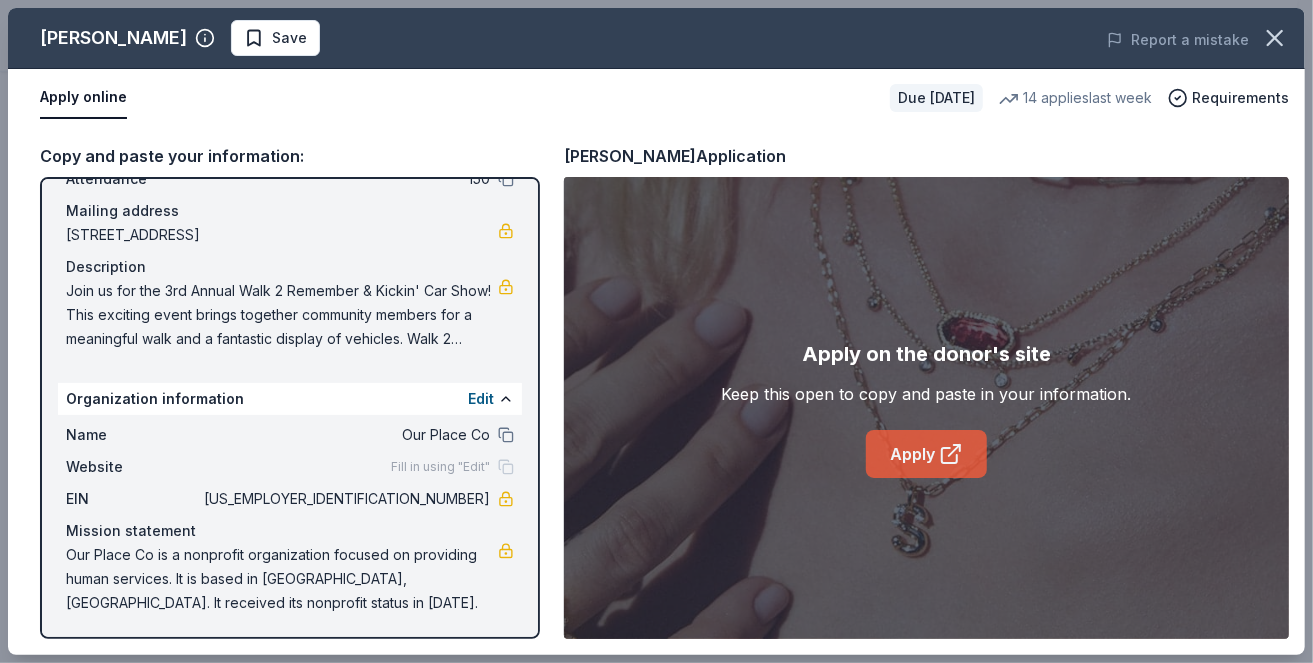 click on "Apply" at bounding box center (926, 454) 